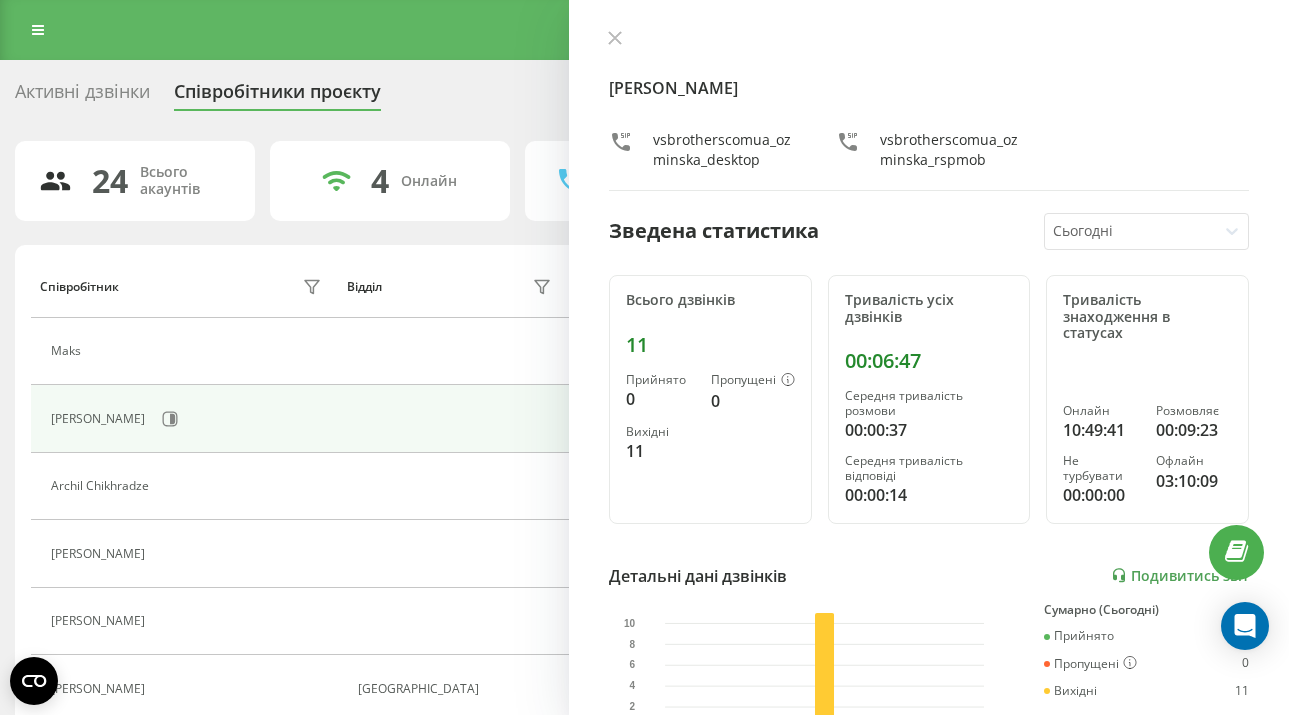 scroll, scrollTop: 0, scrollLeft: 0, axis: both 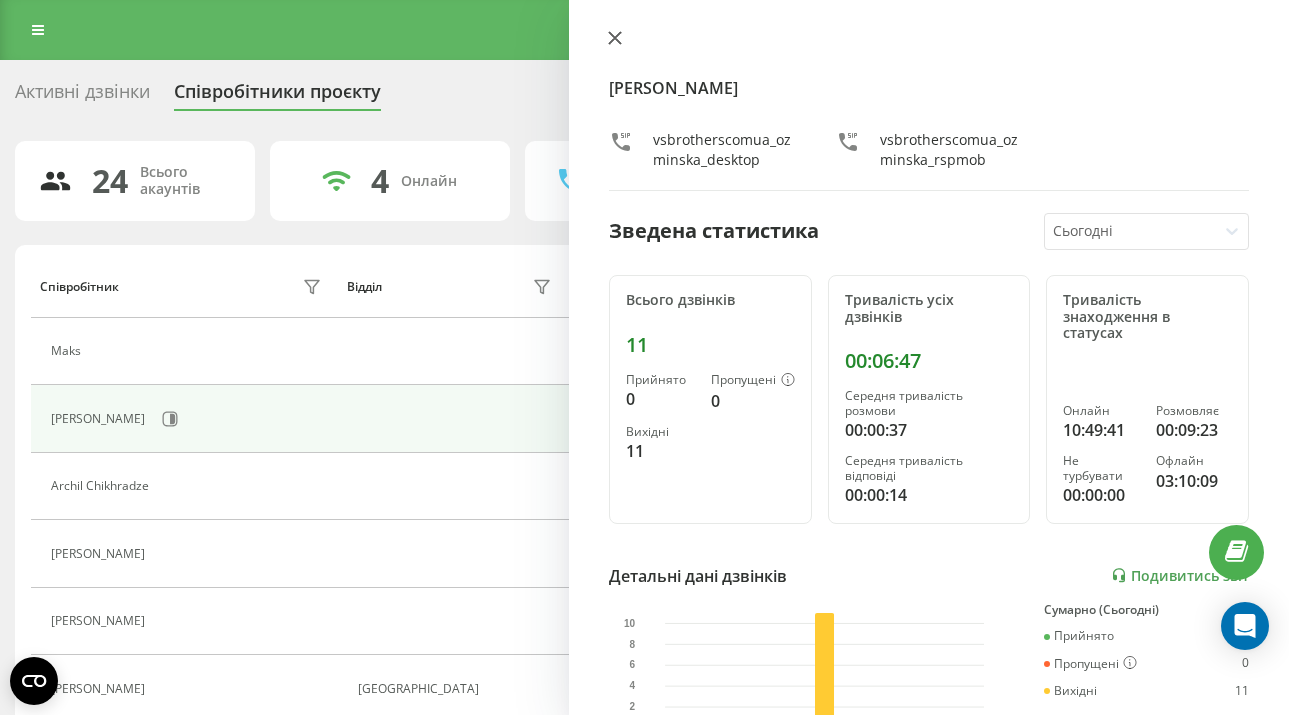 click 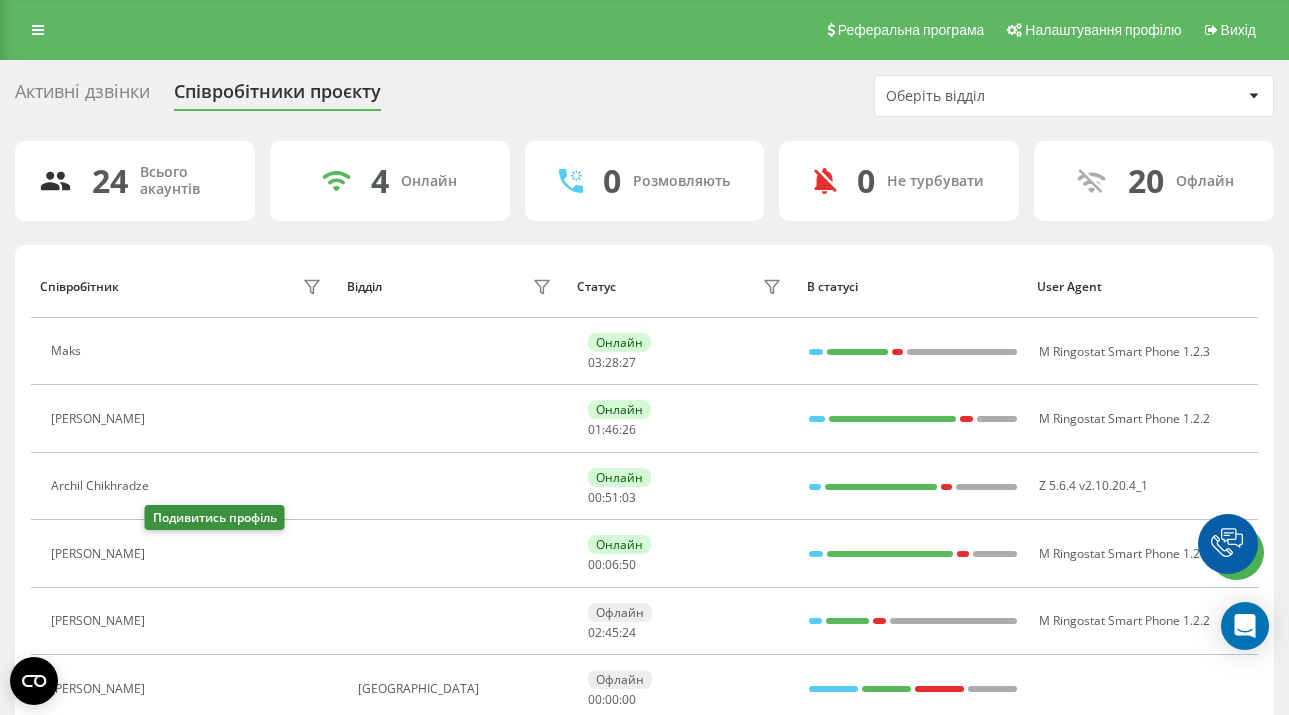 scroll, scrollTop: 0, scrollLeft: 0, axis: both 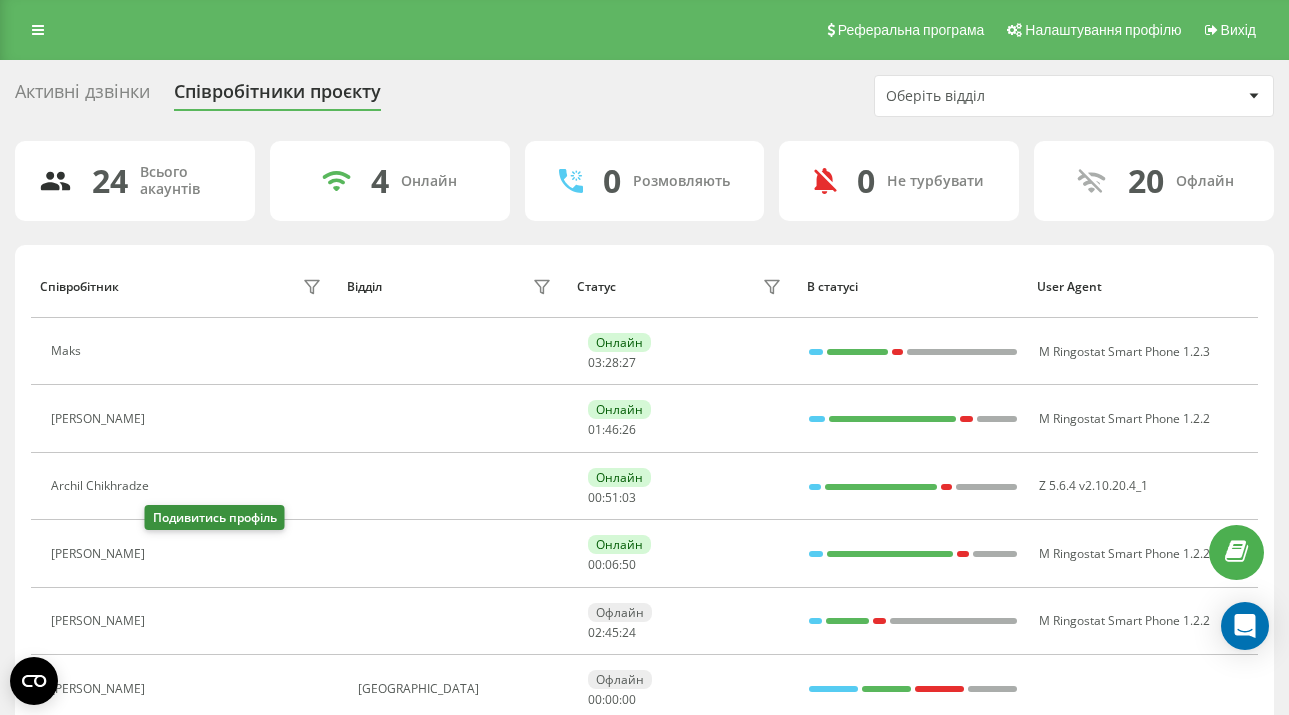 click at bounding box center (167, 556) 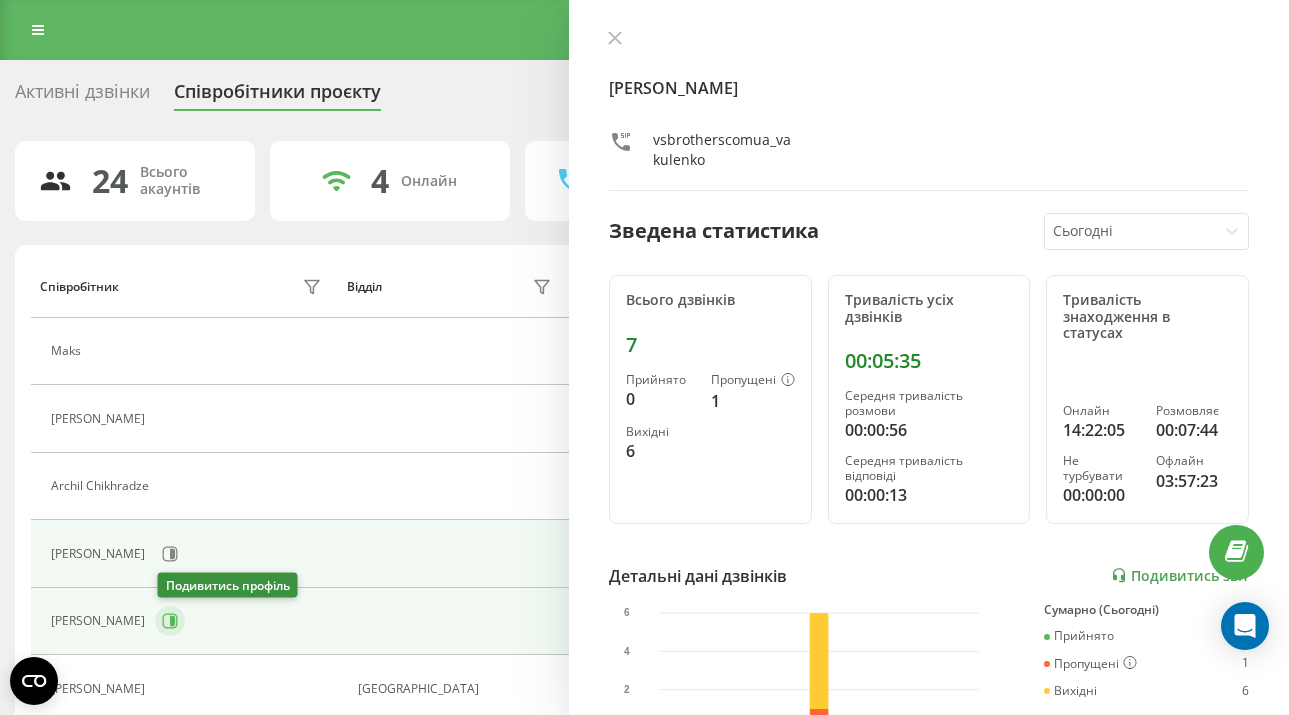 click 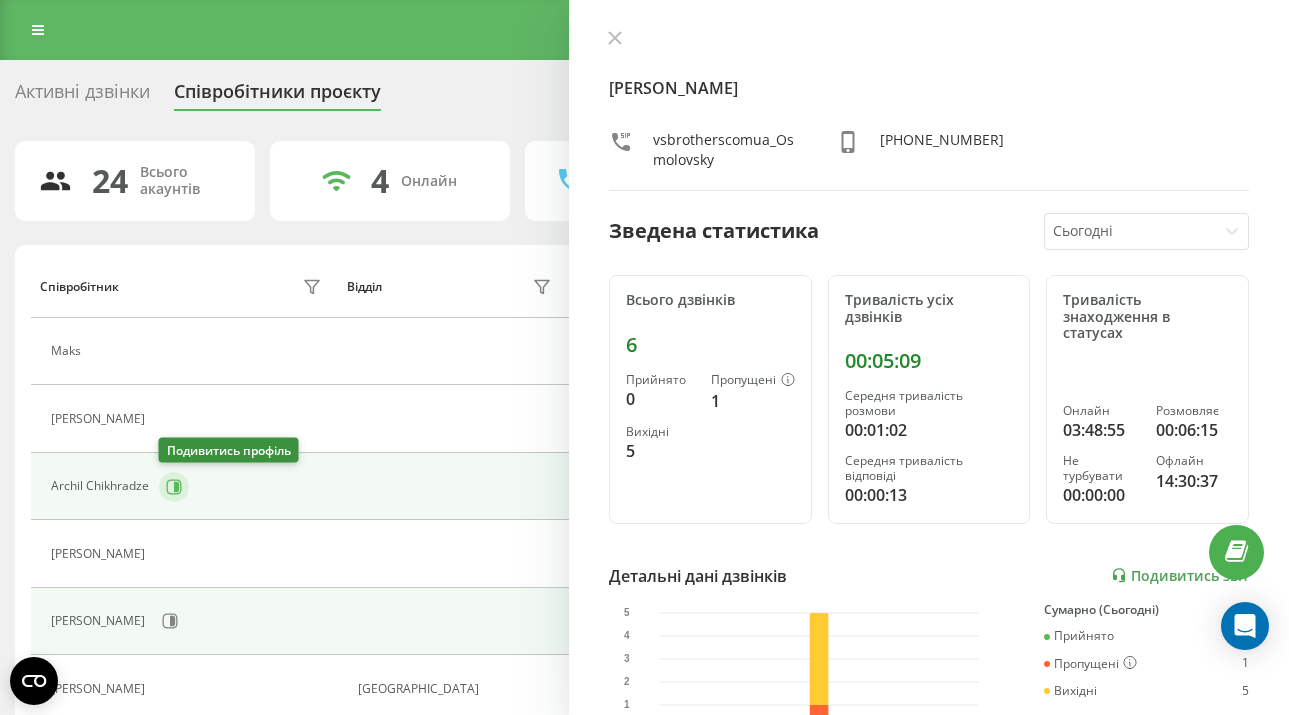 click 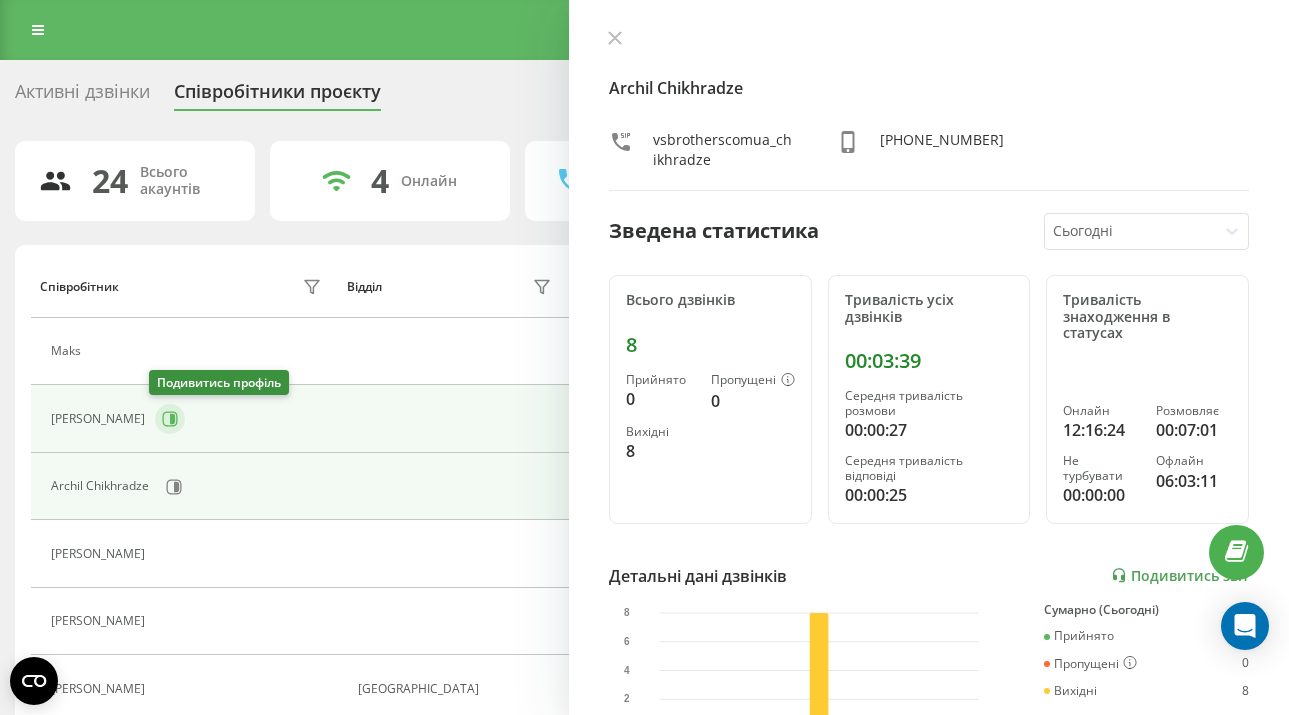 click at bounding box center (170, 419) 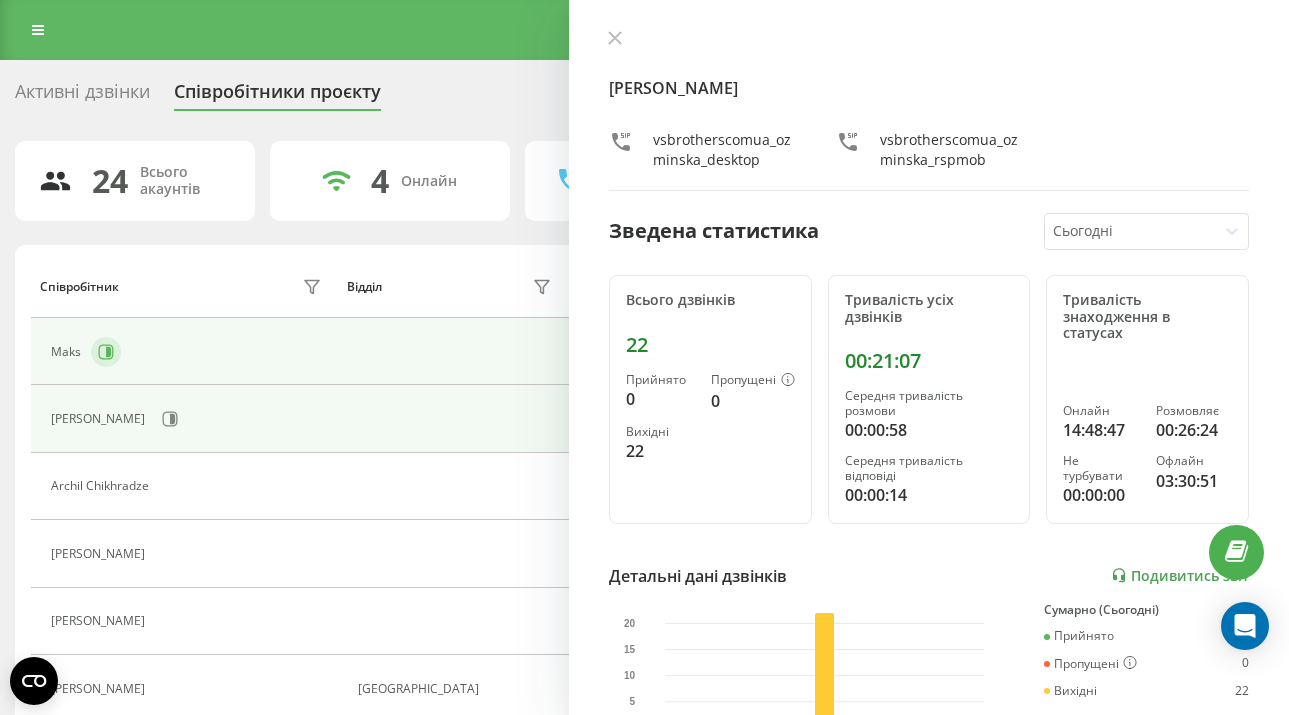 click at bounding box center (106, 352) 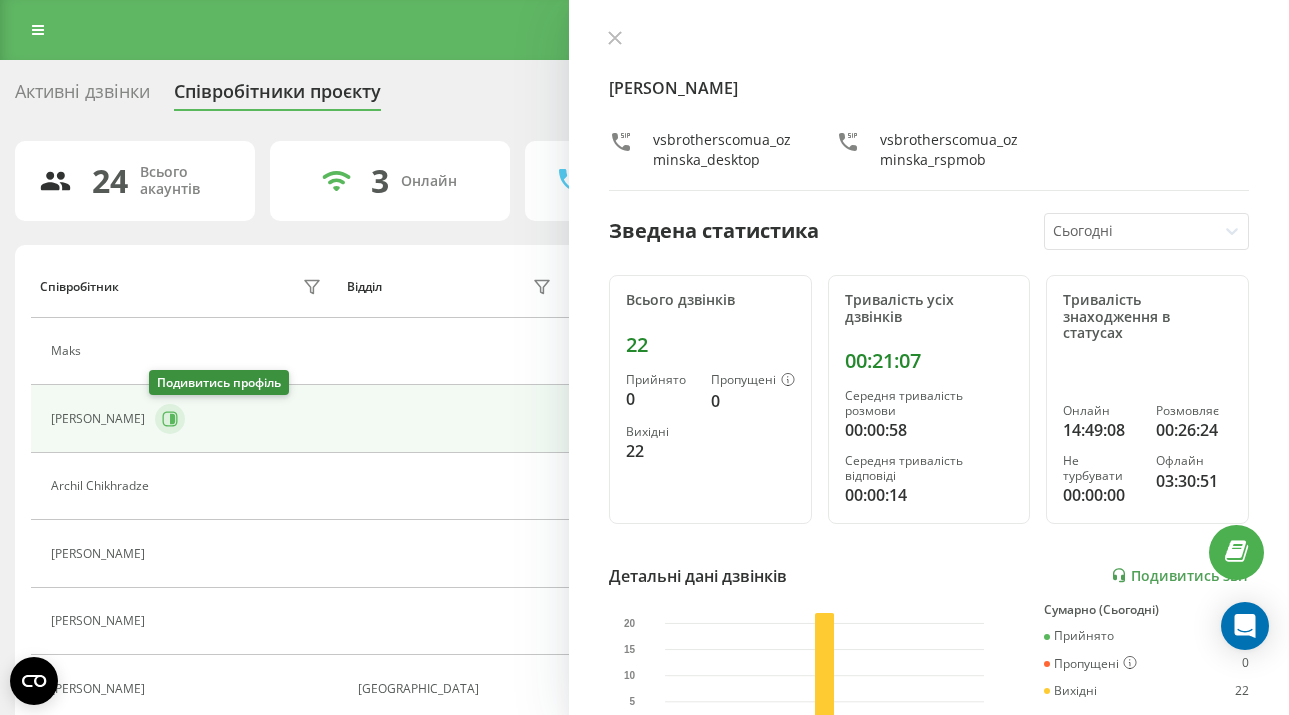 click 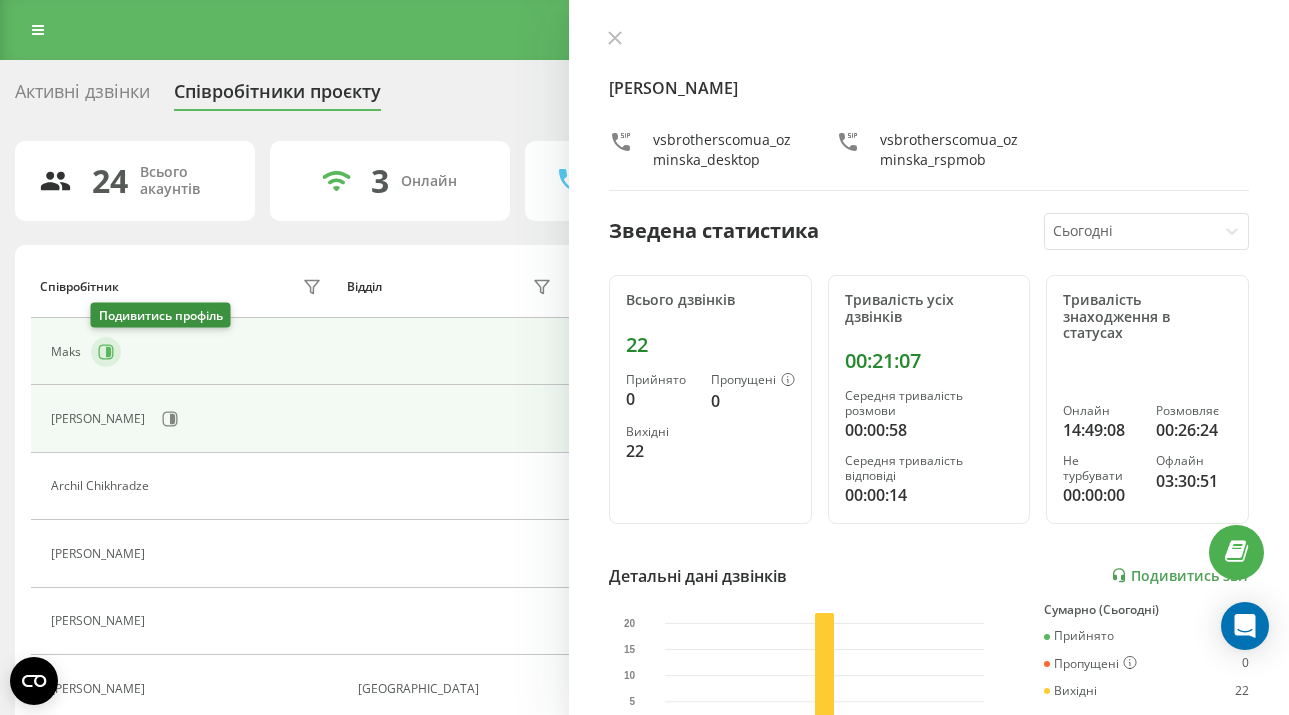 click 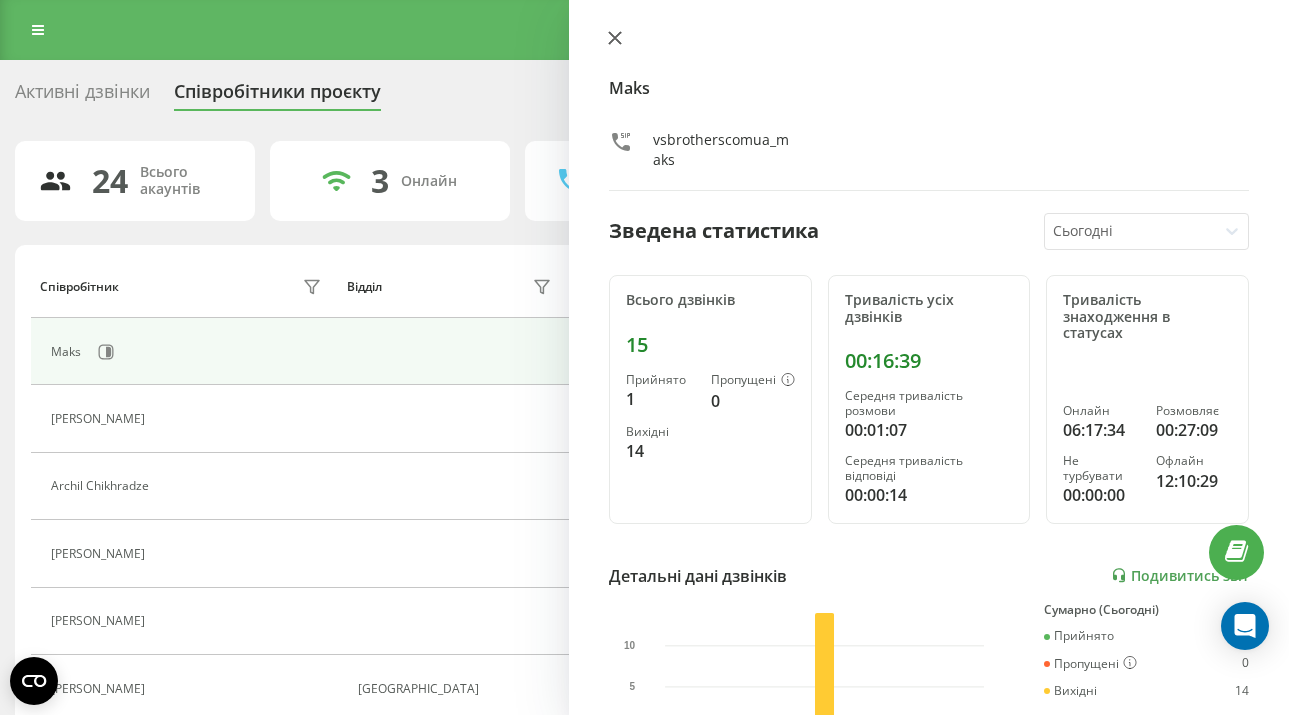 click 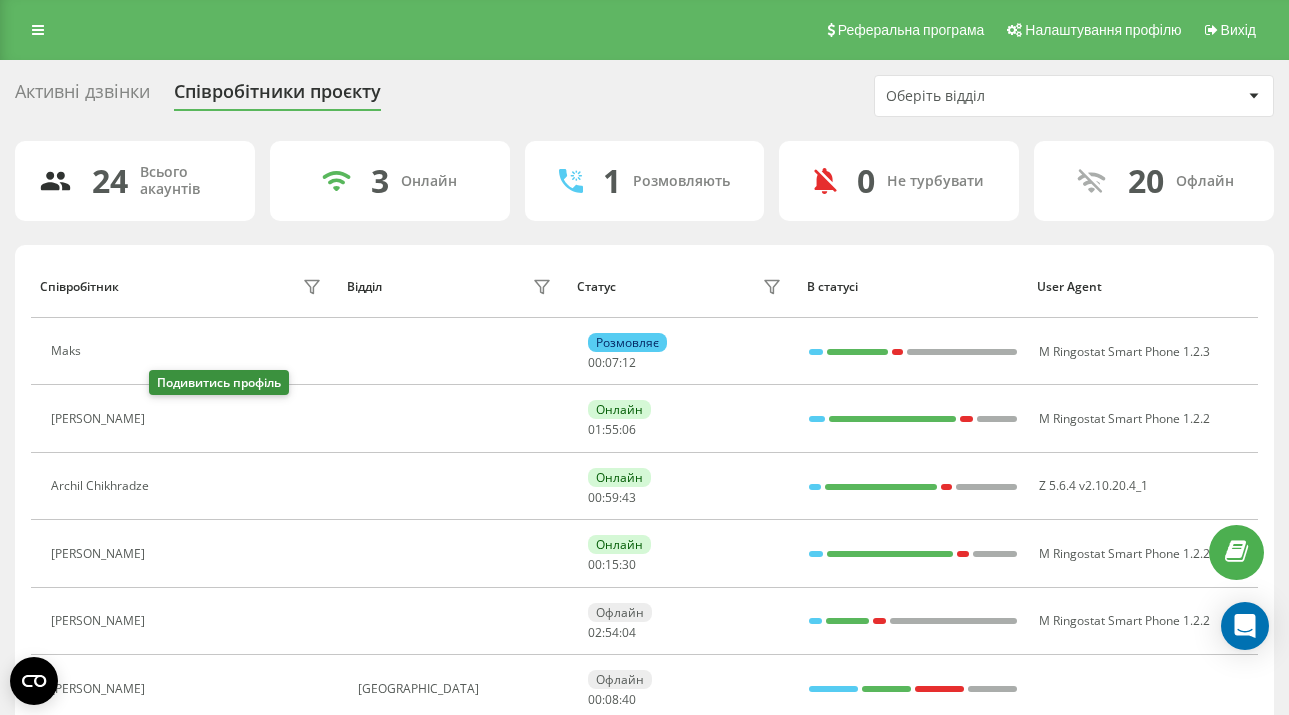 click 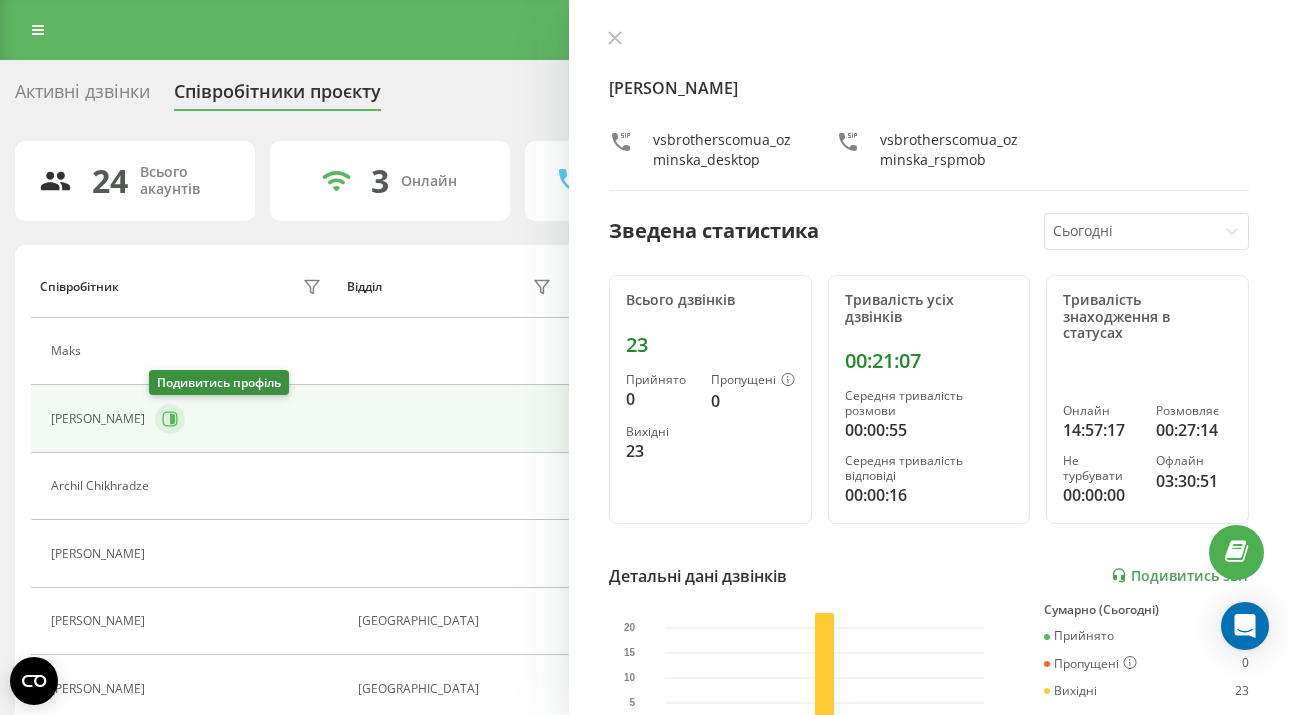 click 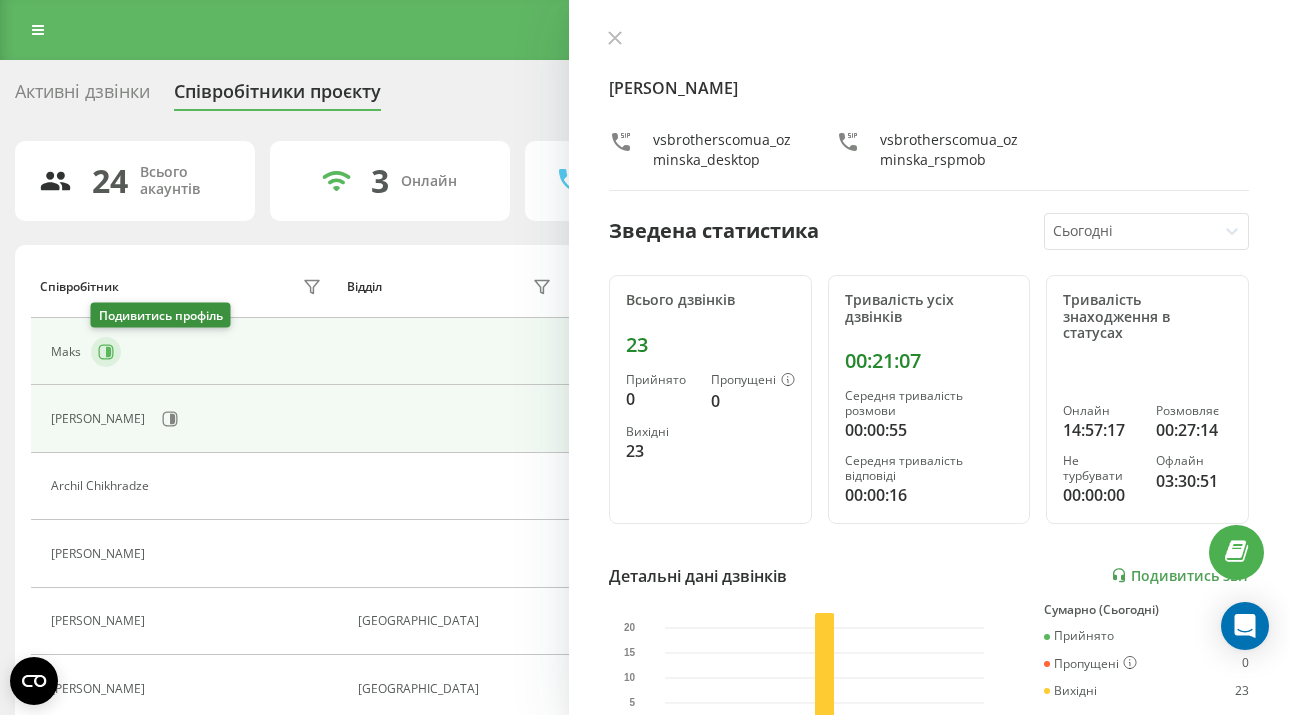 click 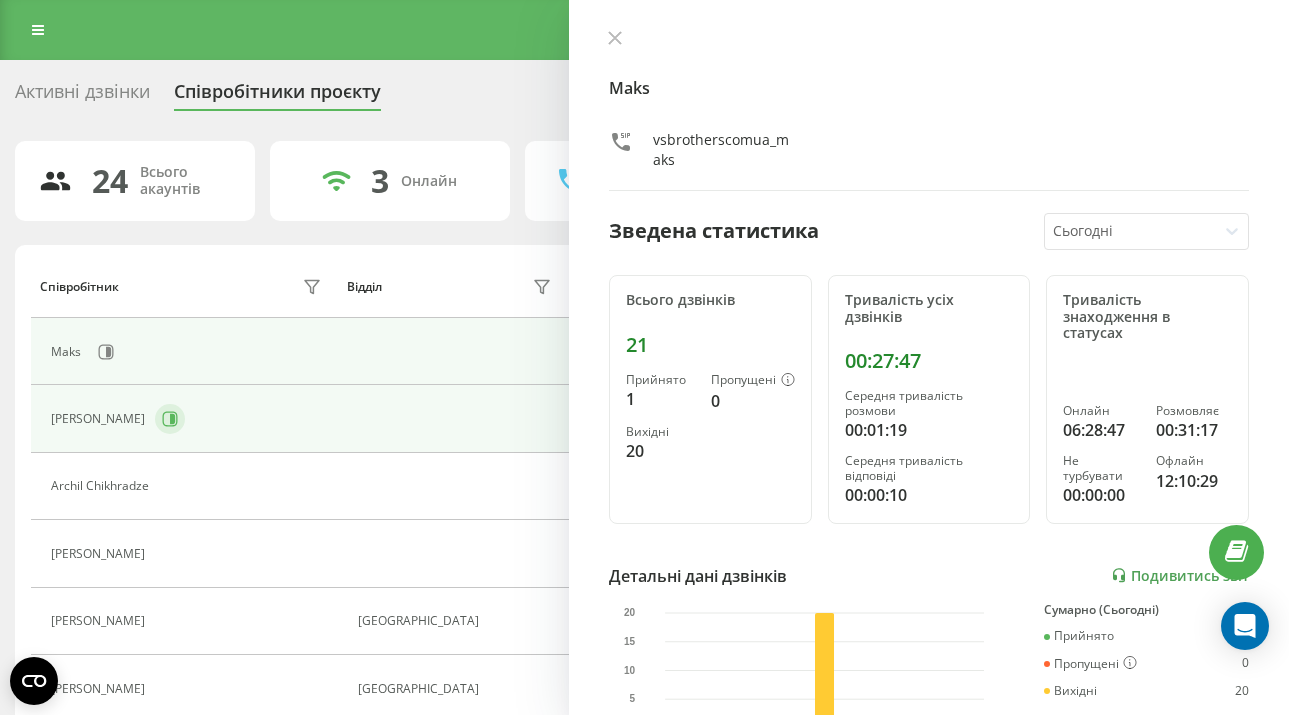 click 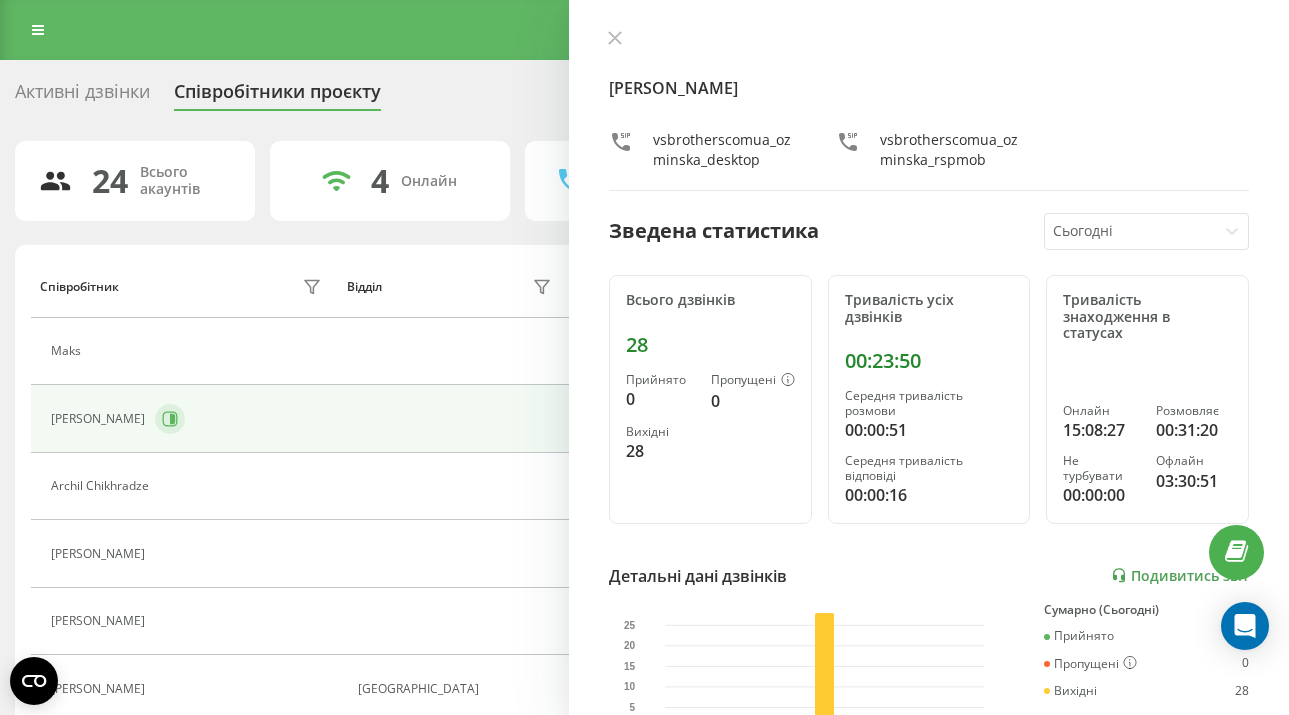click 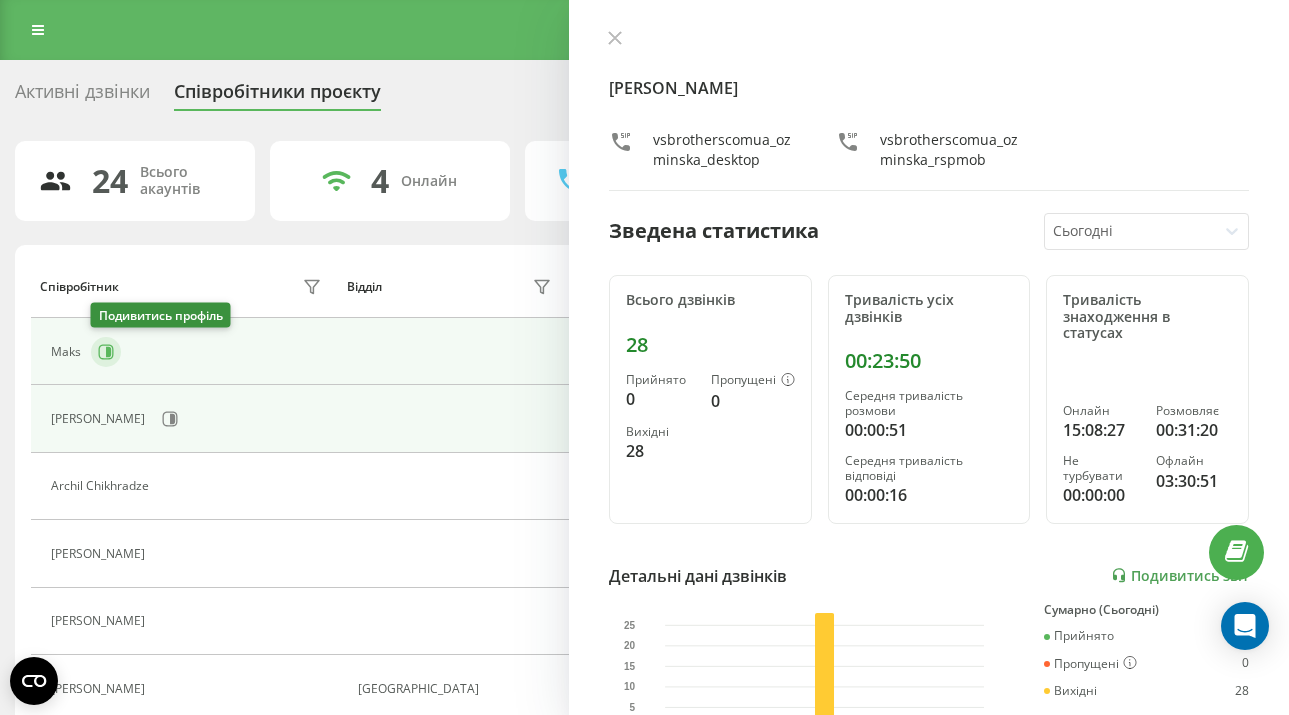click 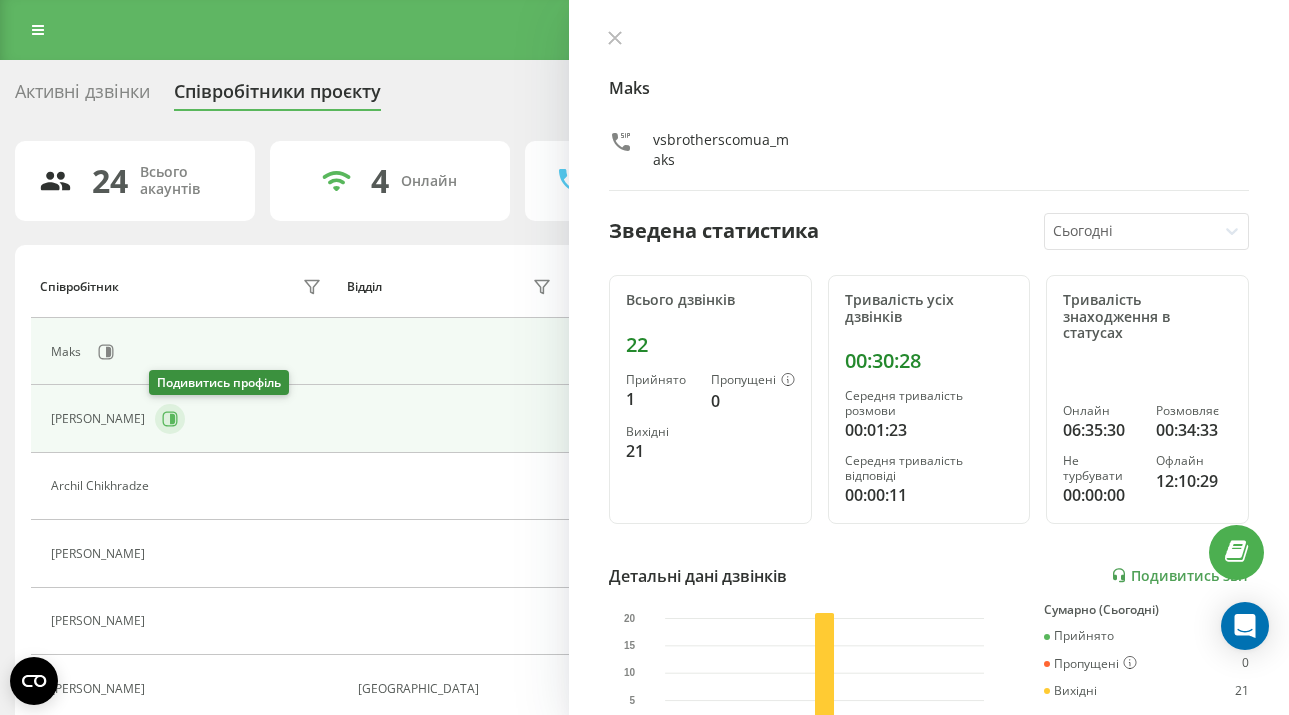 click 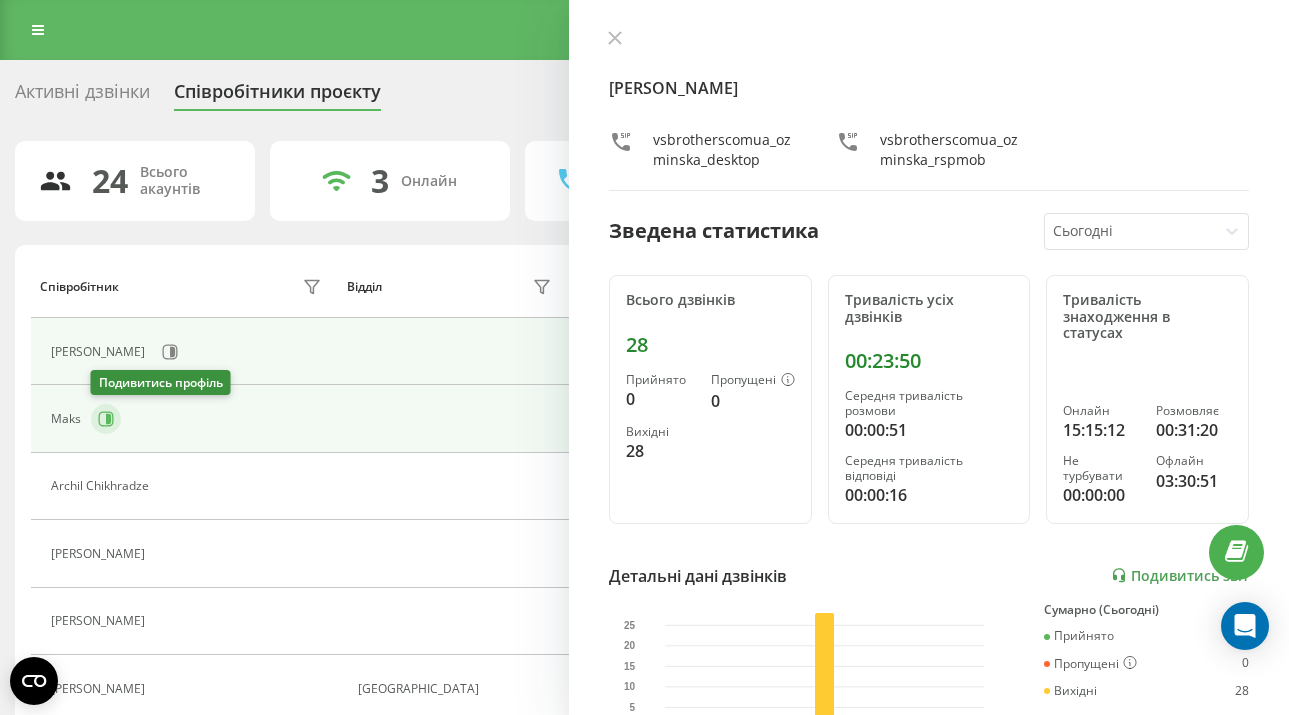 click 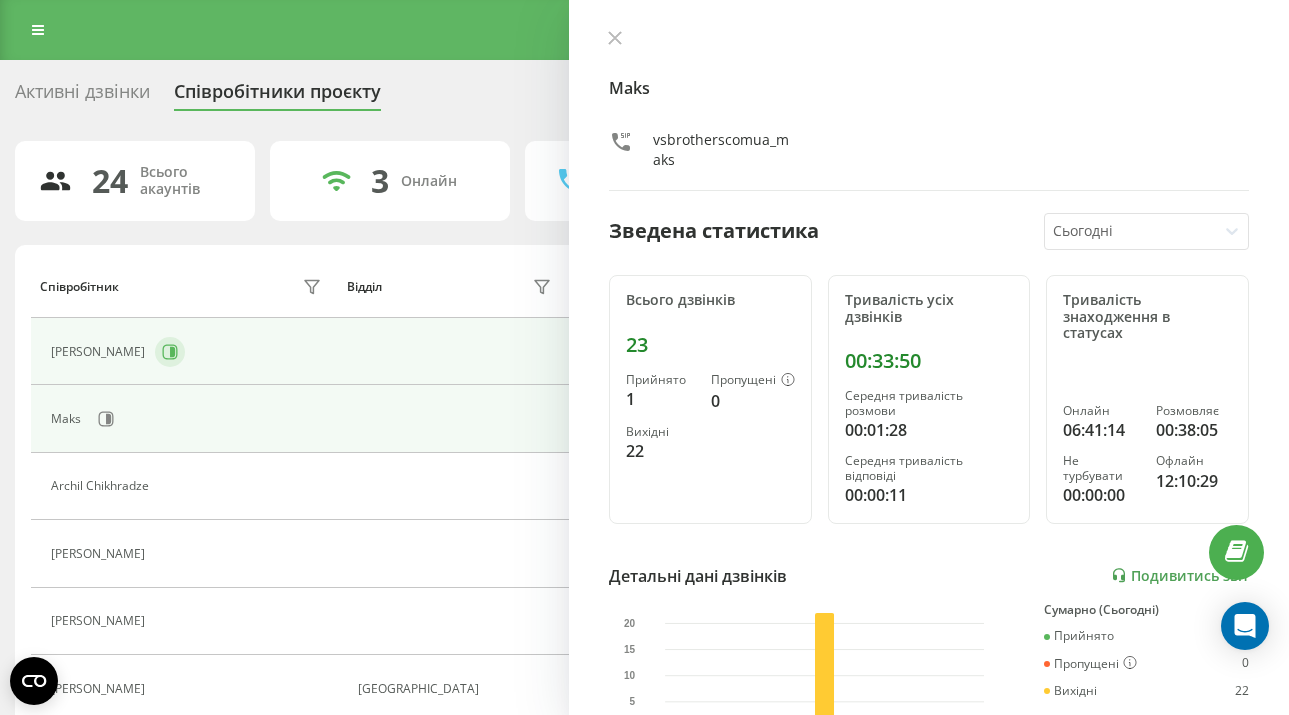 click at bounding box center (170, 352) 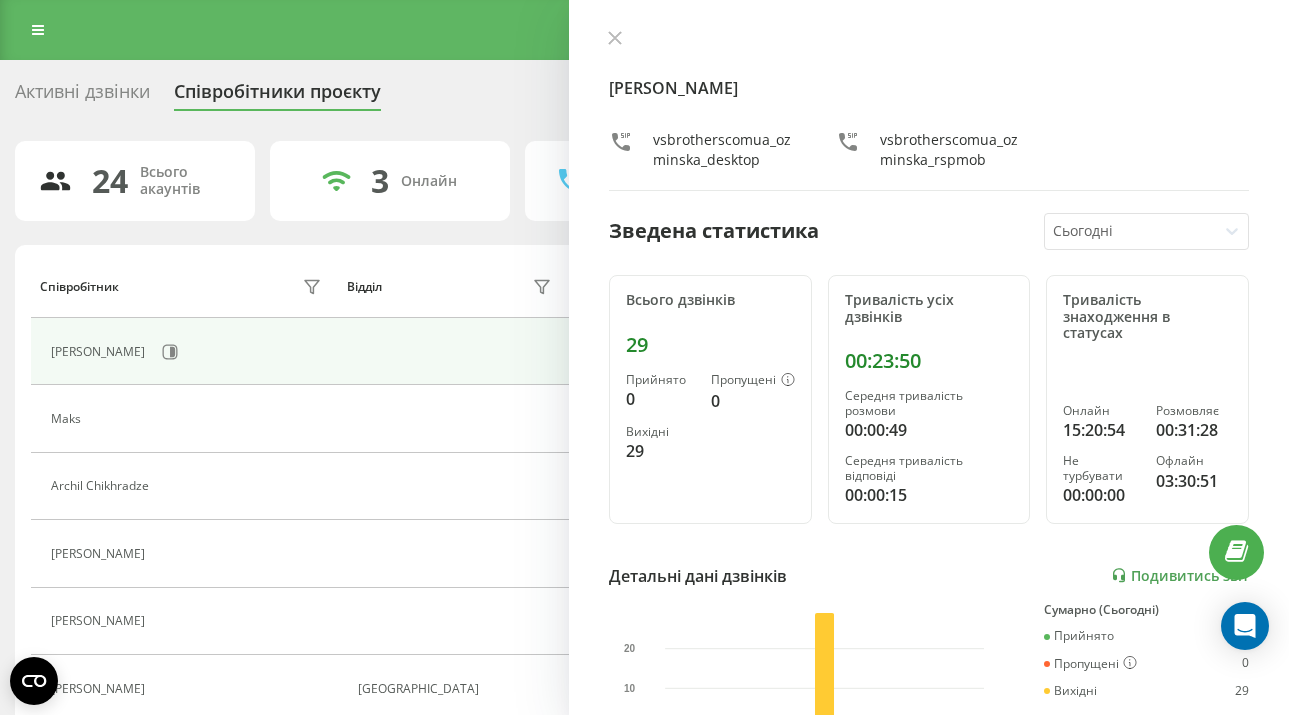 click on "Yuliia Ozminska vsbrotherscomua_ozminska_desktop vsbrotherscomua_ozminska_rspmob" at bounding box center [929, 110] 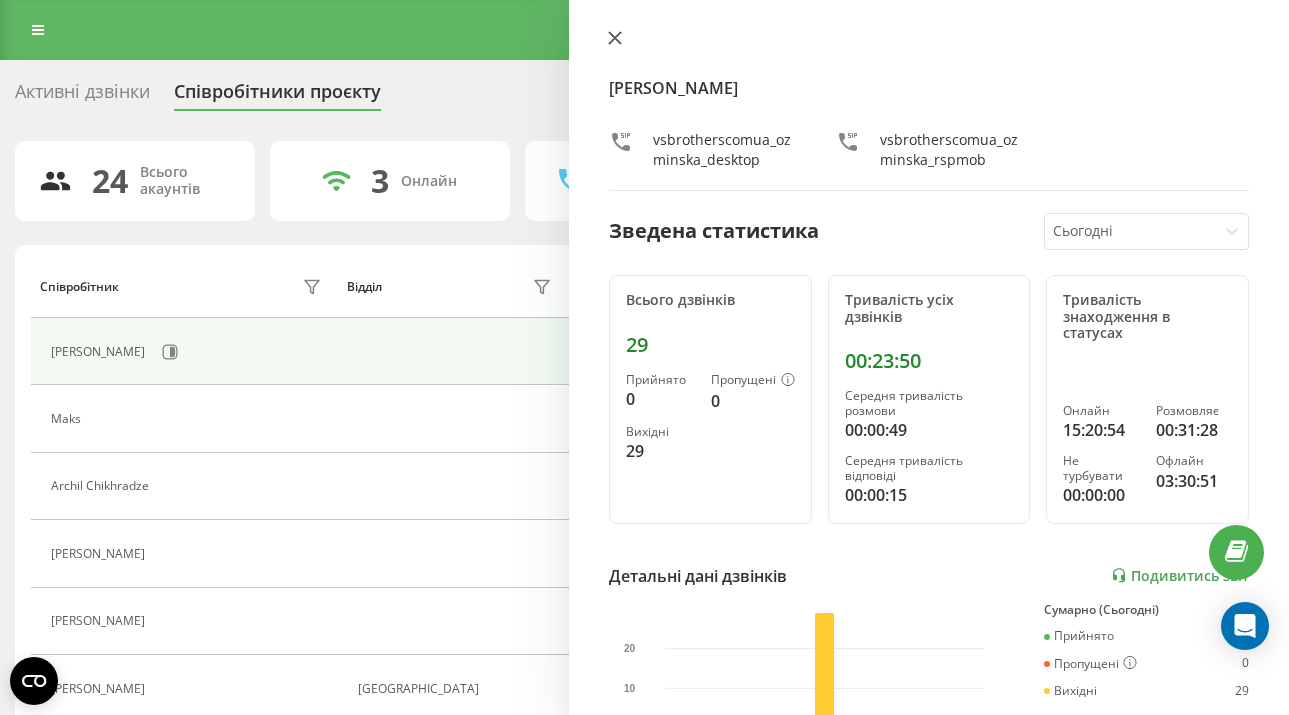 click 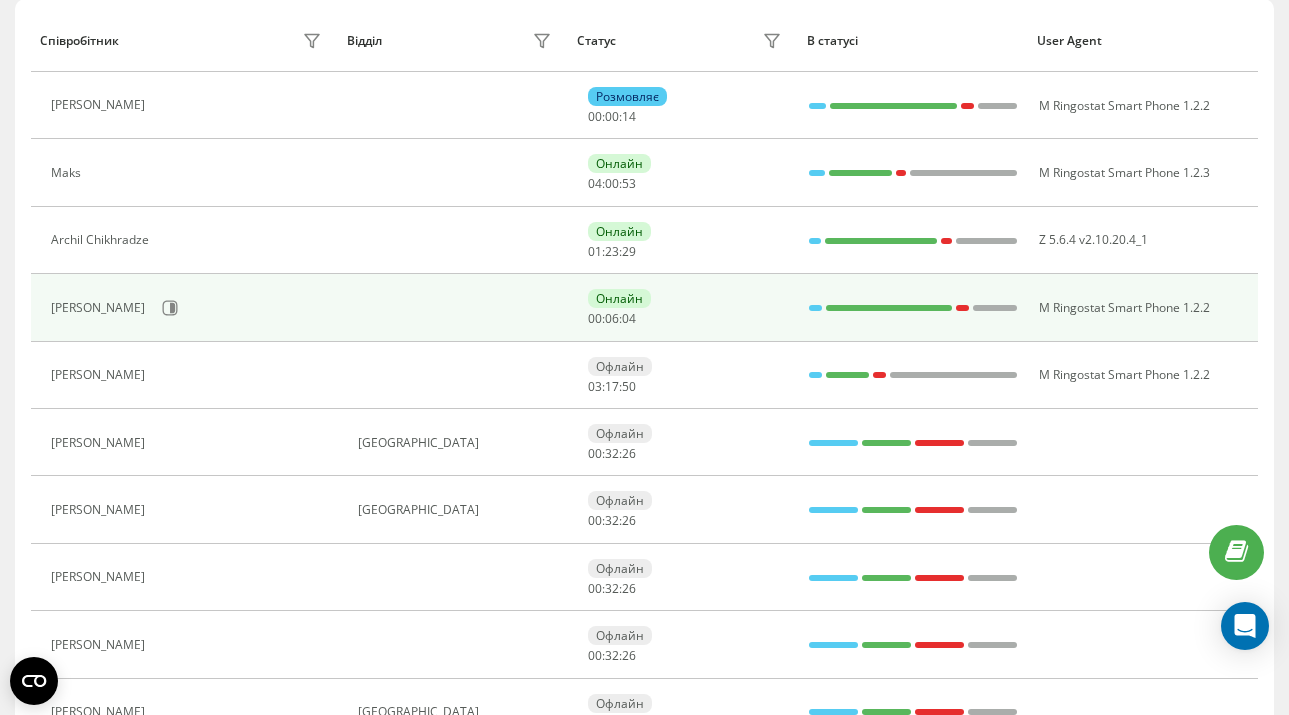scroll, scrollTop: 293, scrollLeft: 0, axis: vertical 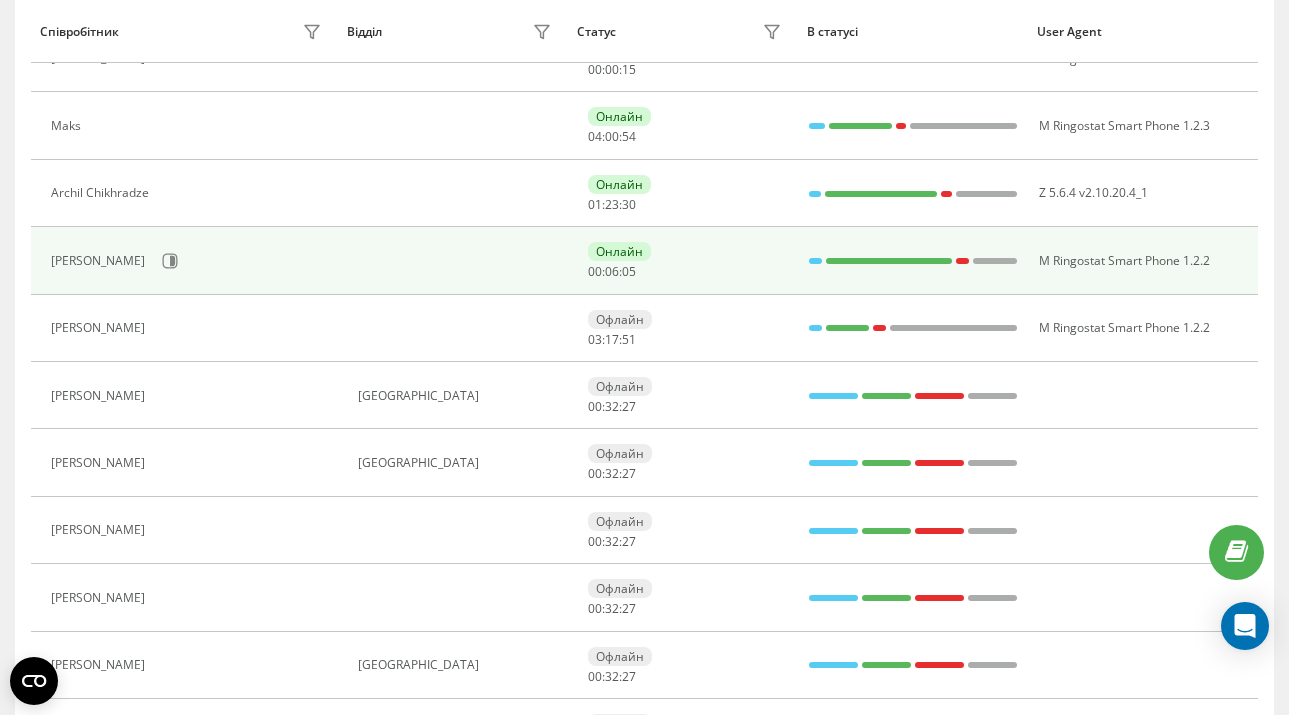 click on "[PERSON_NAME]" at bounding box center [184, 260] 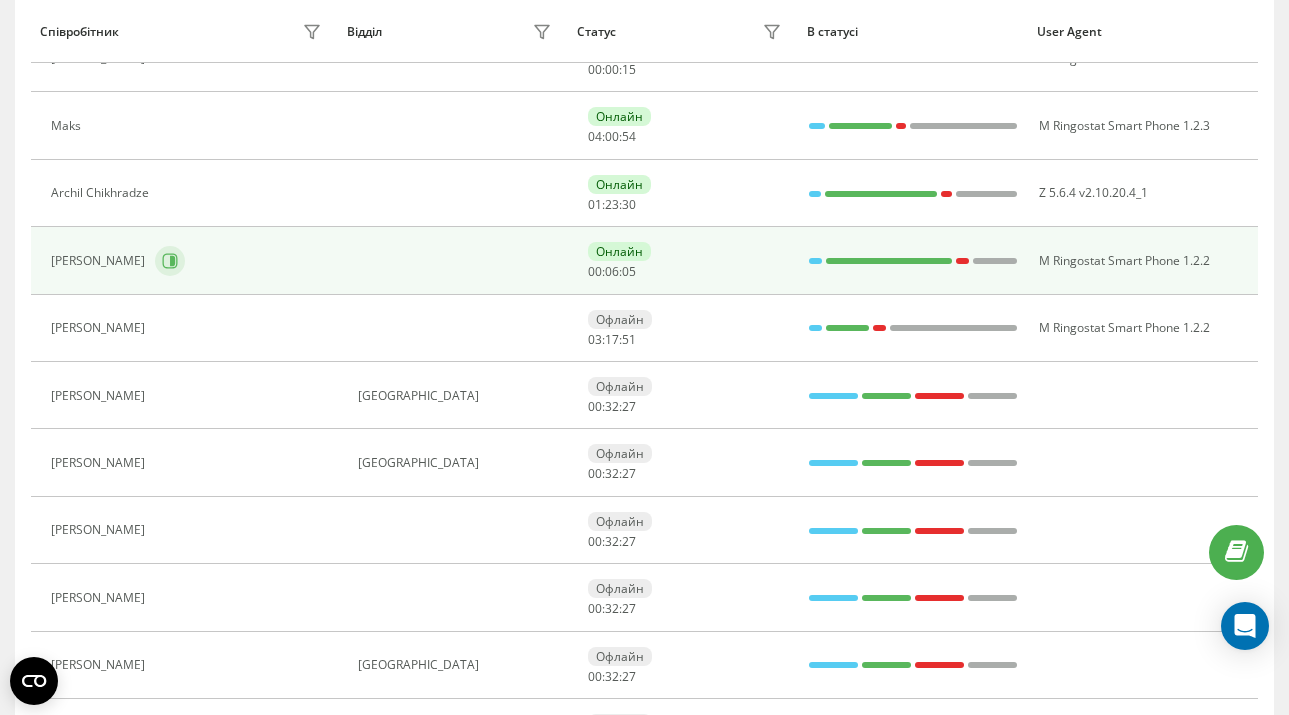 click 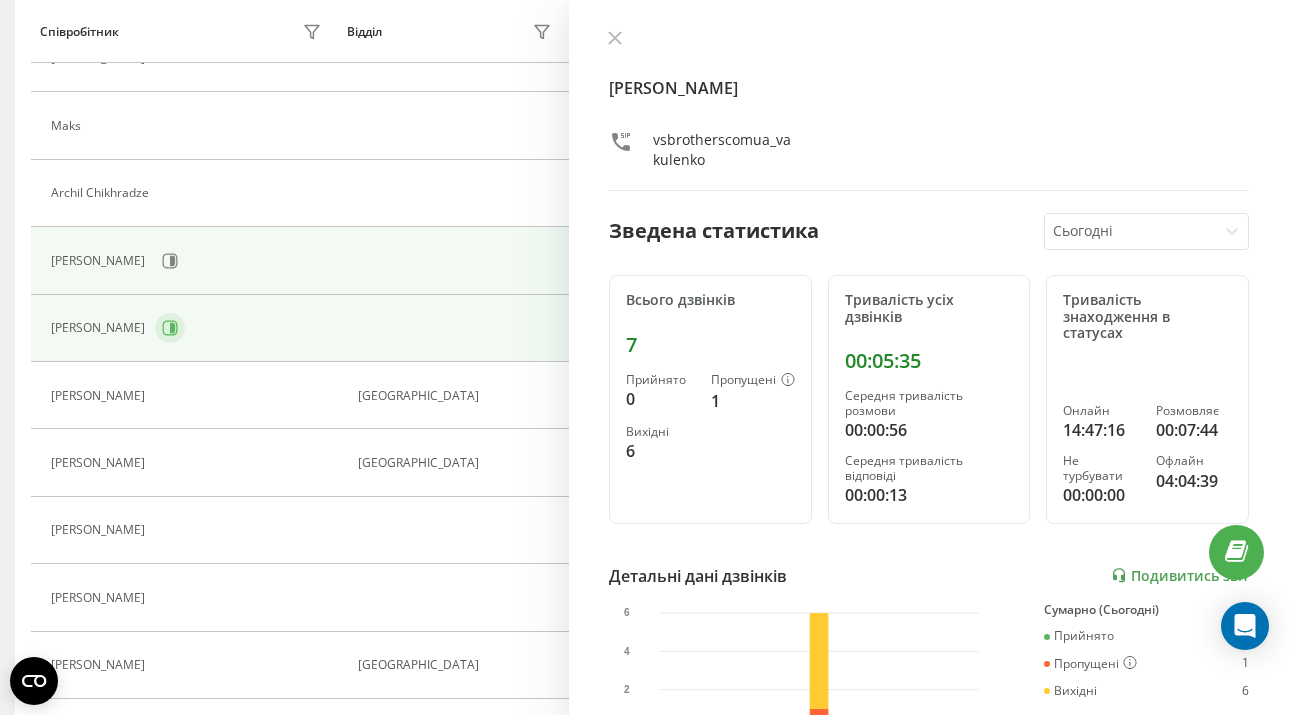 click at bounding box center (170, 328) 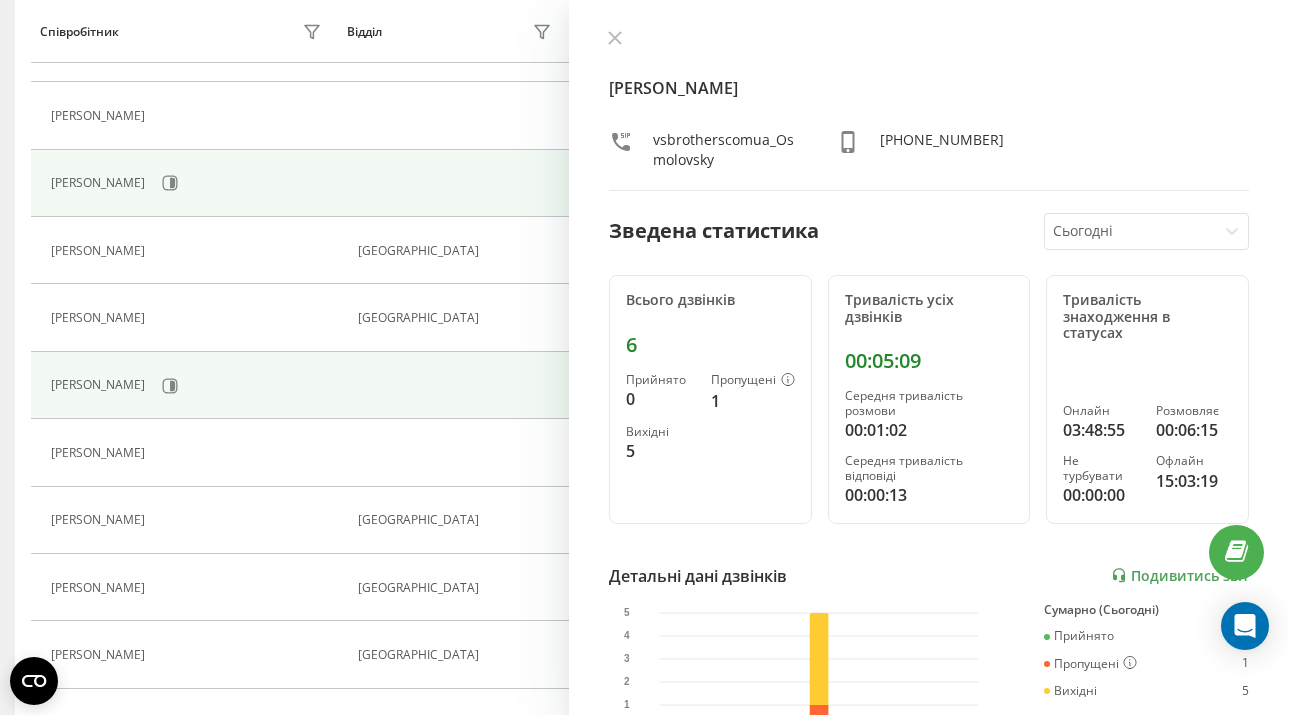 scroll, scrollTop: 474, scrollLeft: 0, axis: vertical 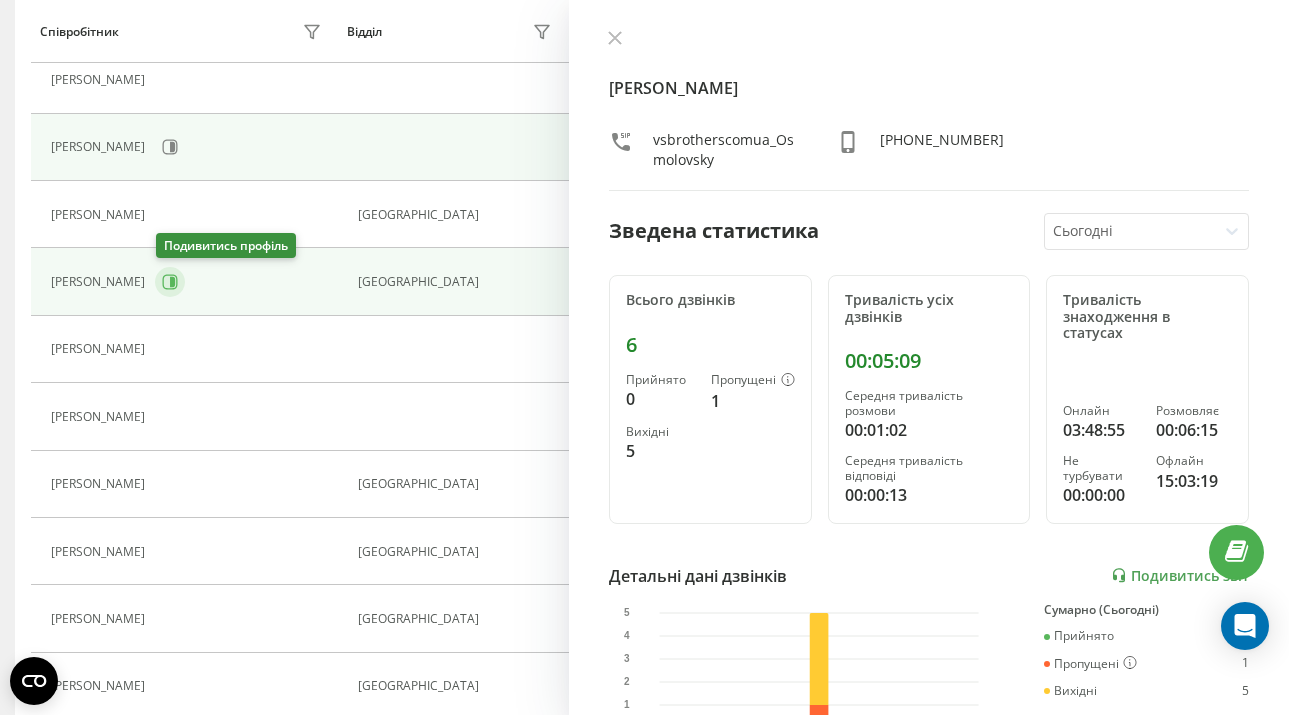click at bounding box center [170, 282] 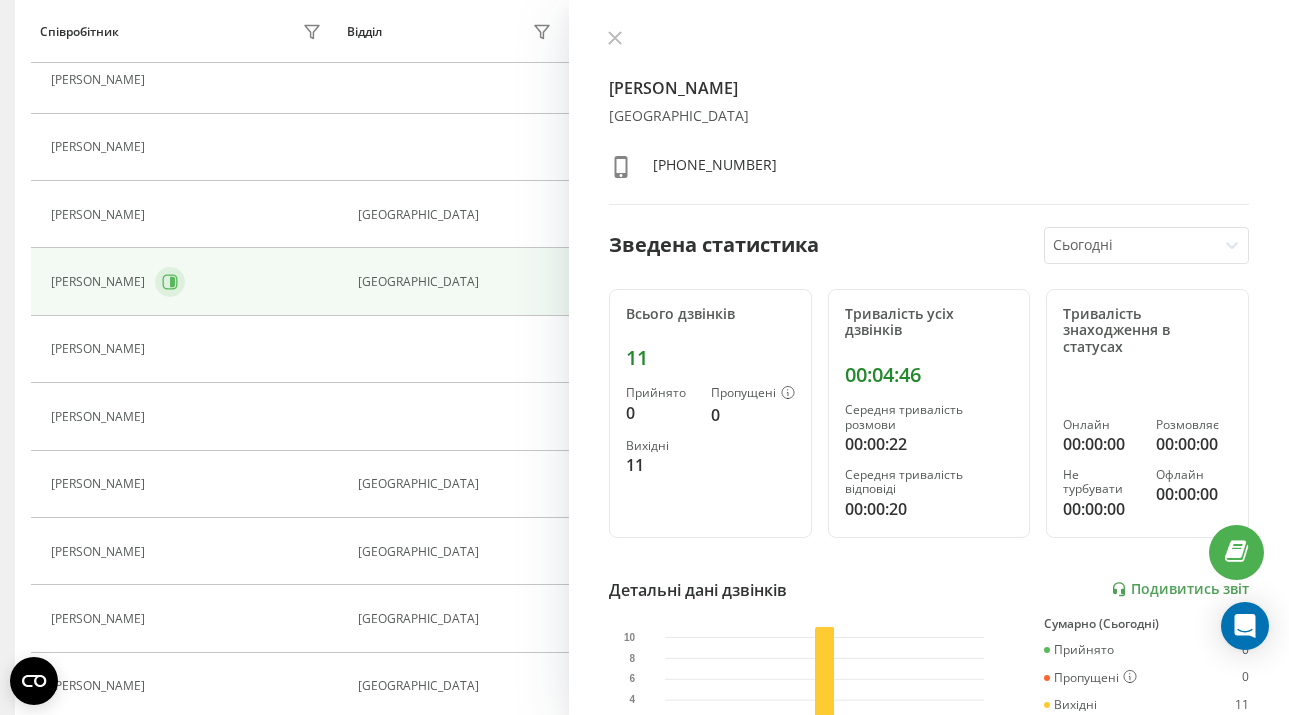 click at bounding box center [170, 282] 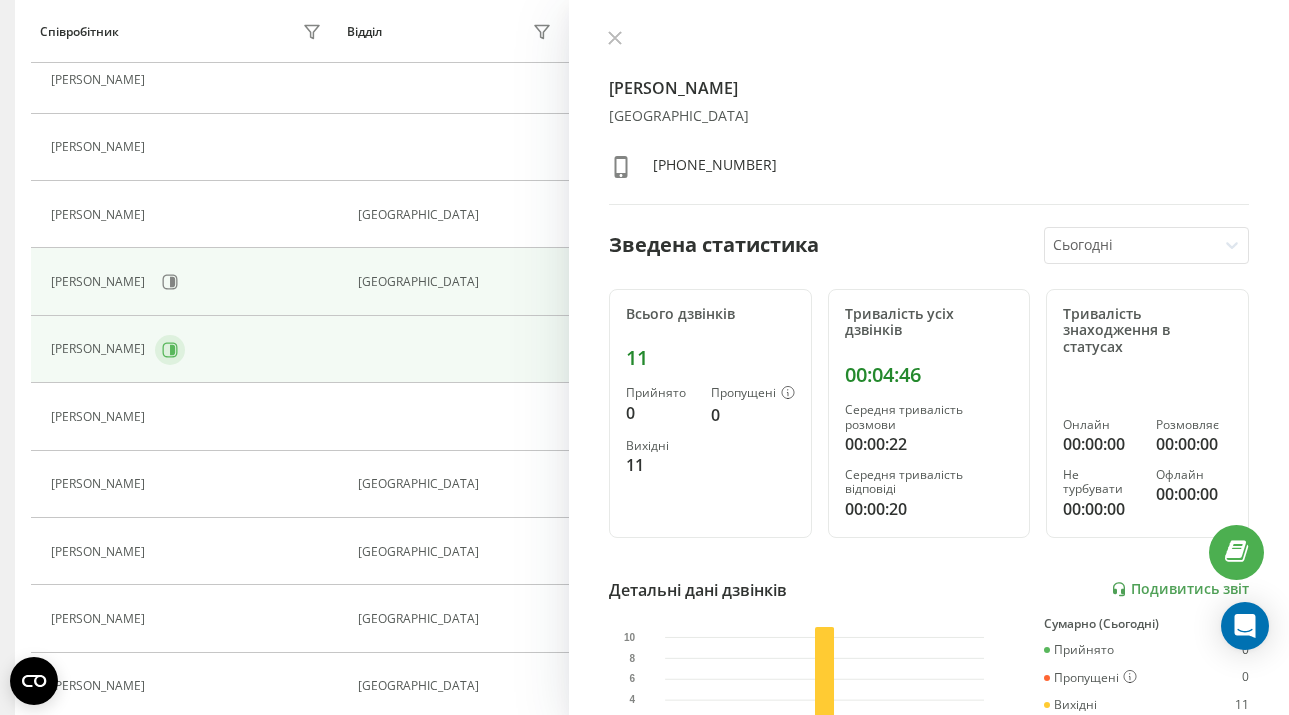 click 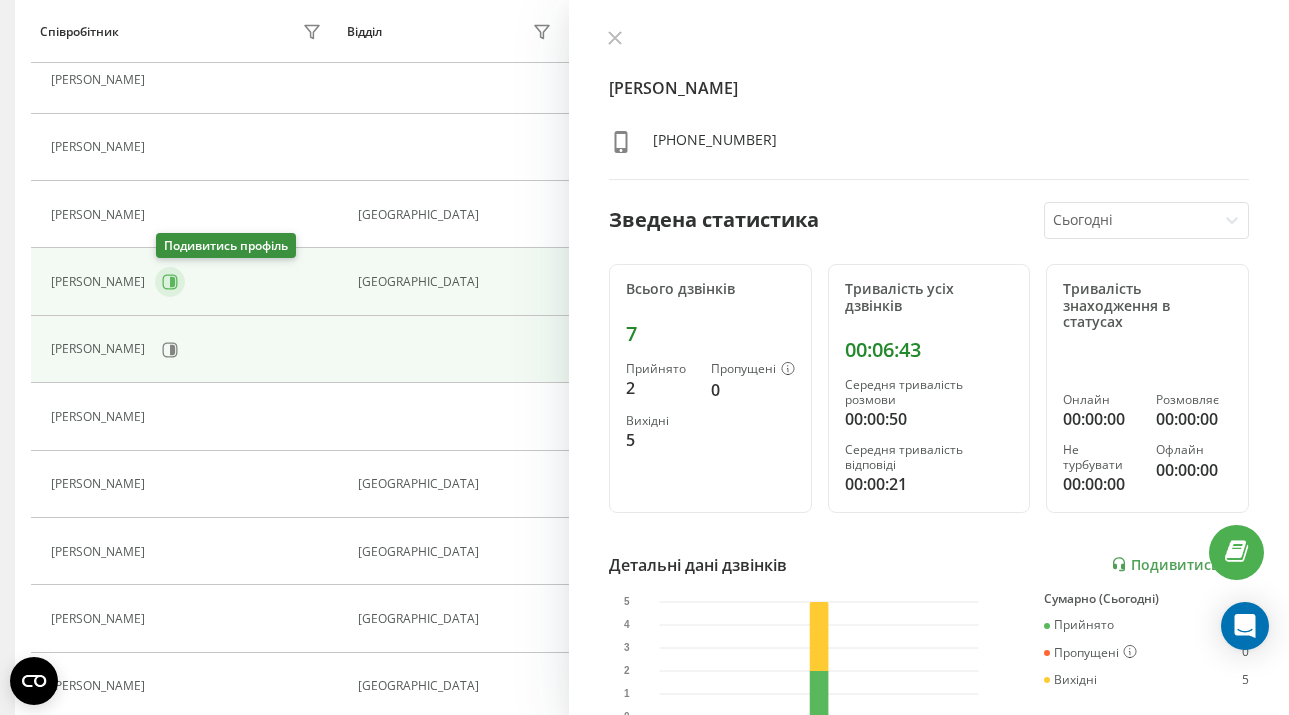 click 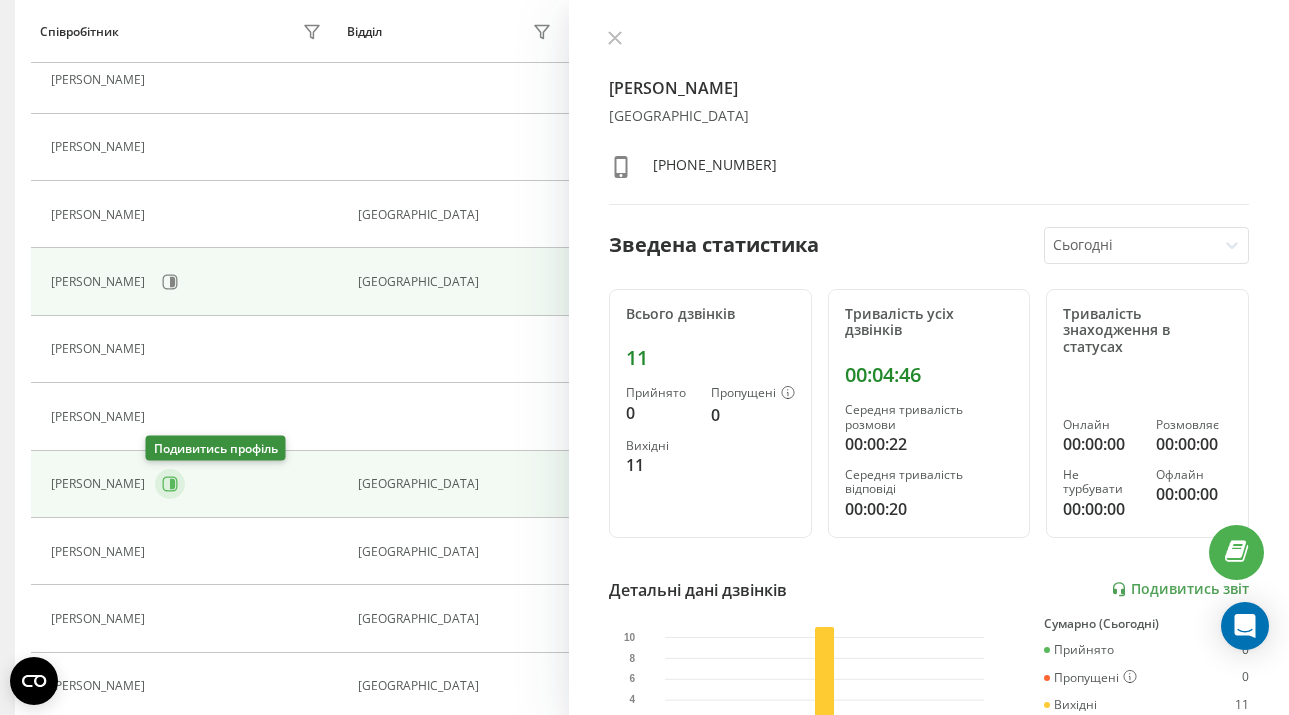 click 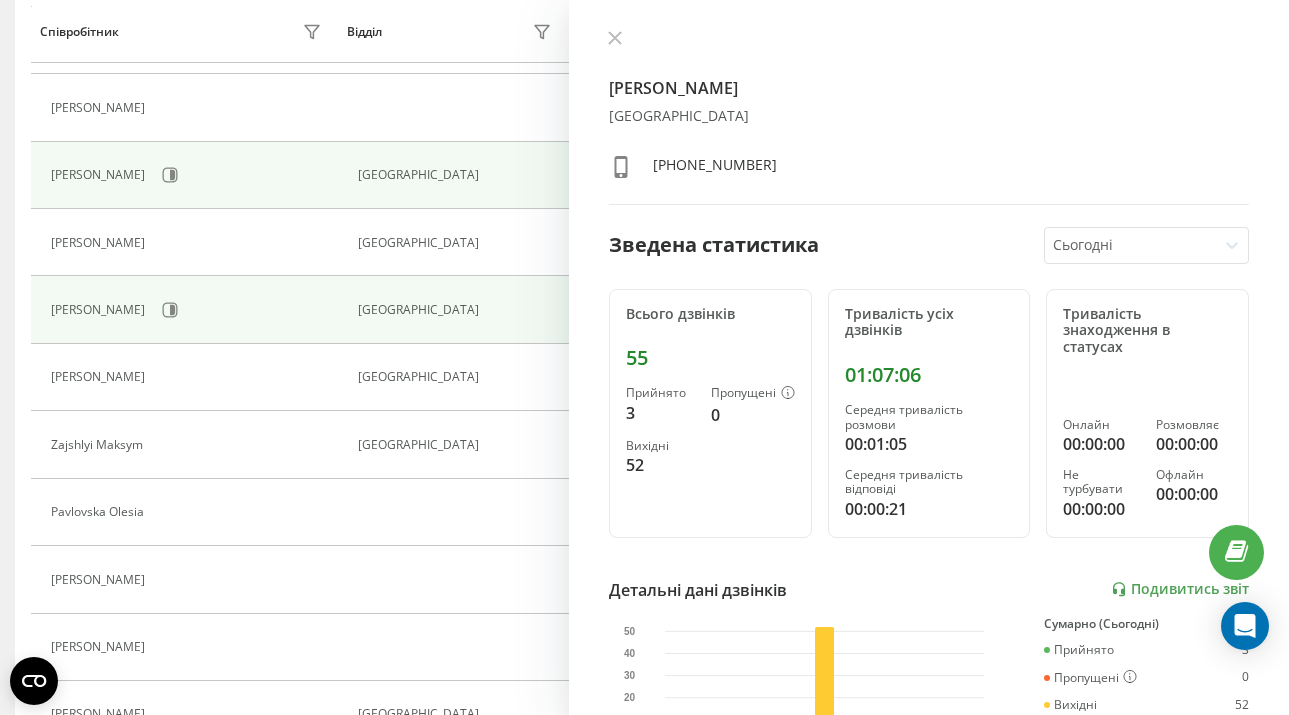 scroll, scrollTop: 814, scrollLeft: 0, axis: vertical 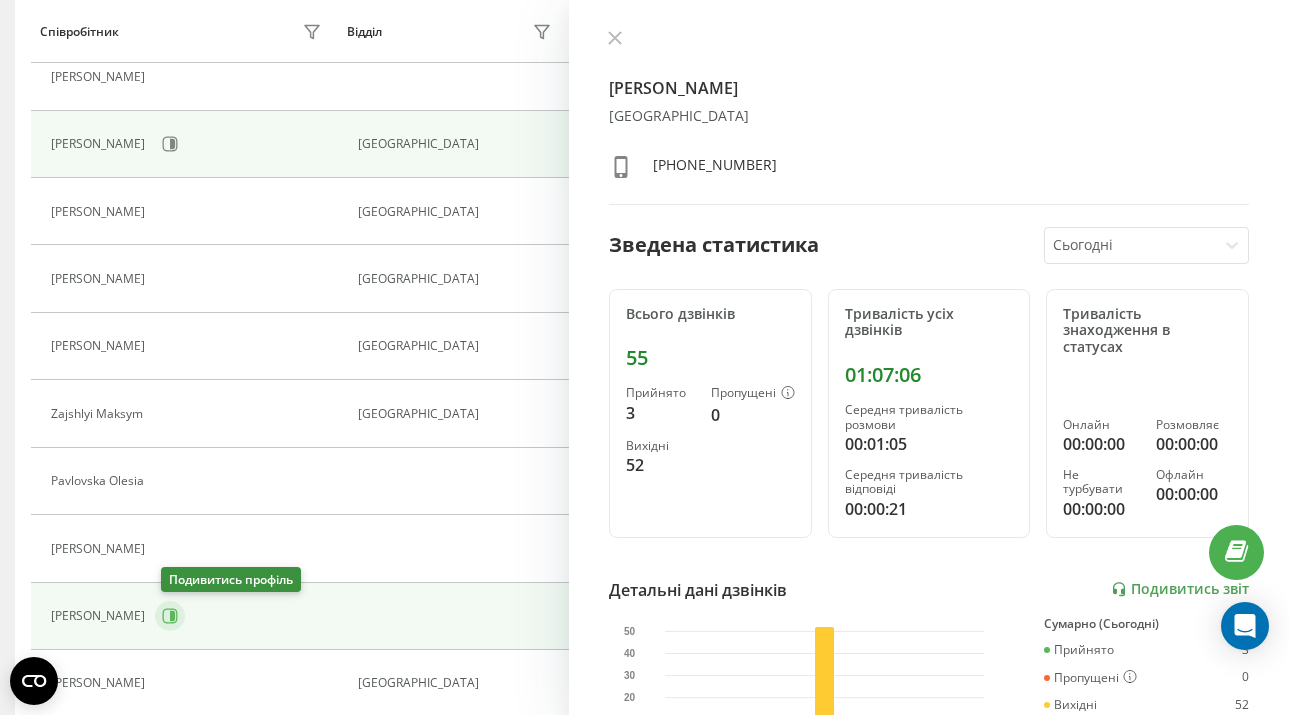 click at bounding box center (170, 616) 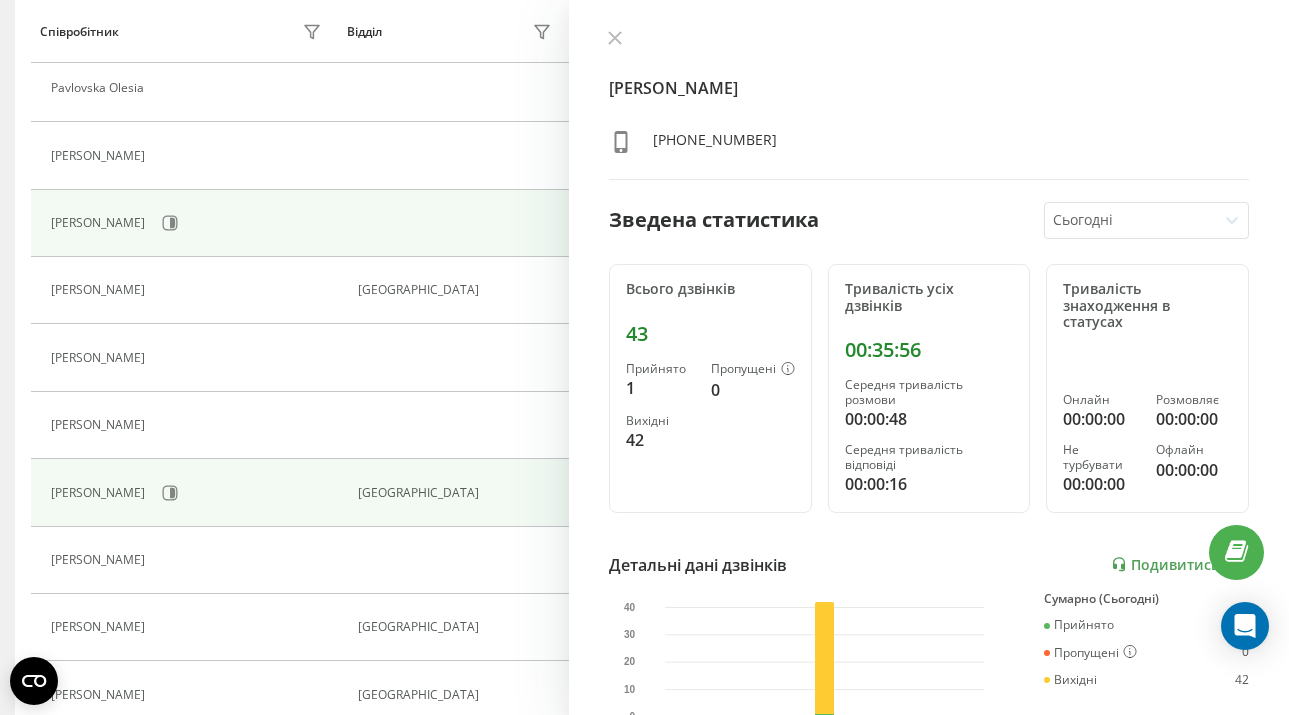 scroll, scrollTop: 1295, scrollLeft: 0, axis: vertical 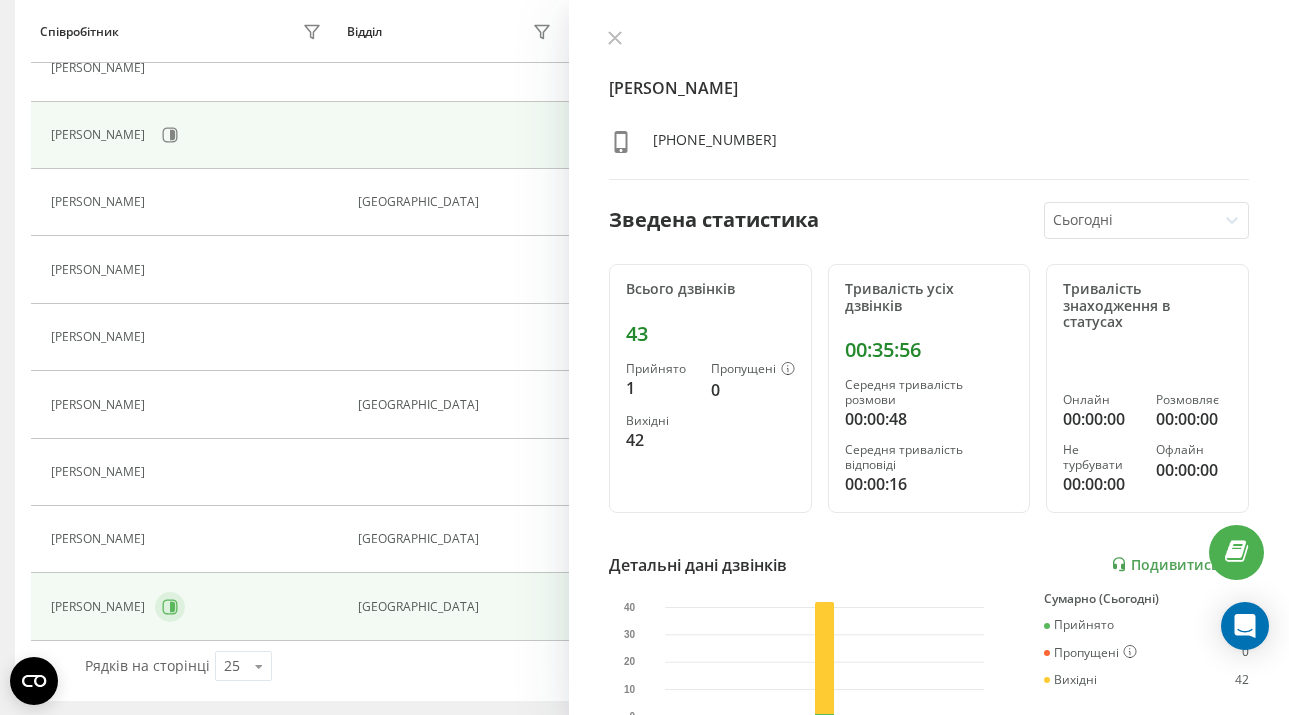 click at bounding box center [170, 607] 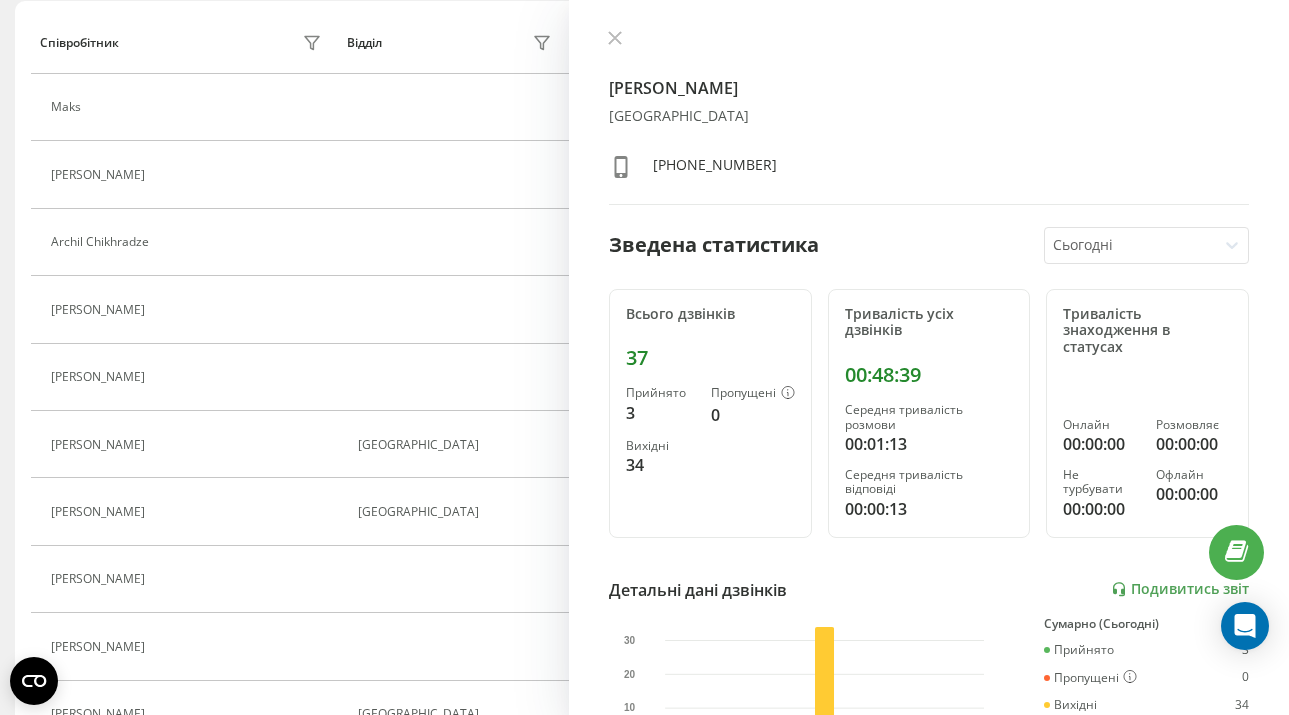 scroll, scrollTop: 157, scrollLeft: 0, axis: vertical 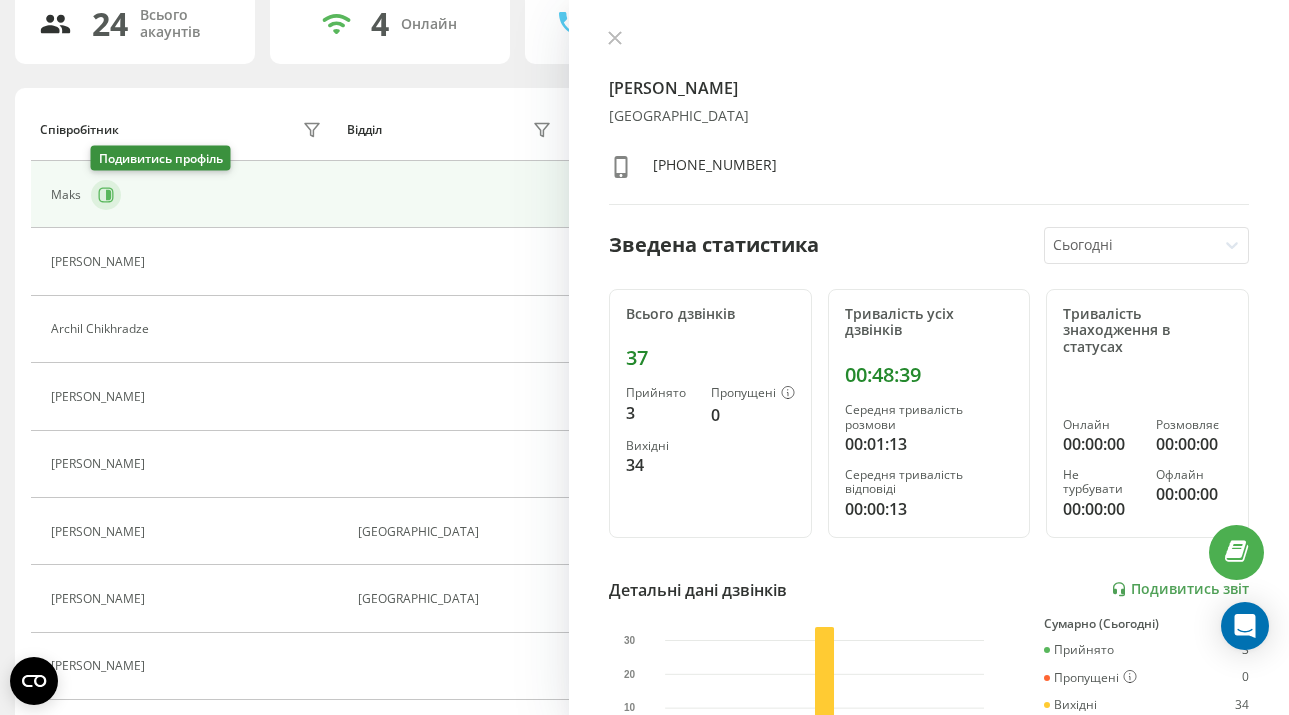 click 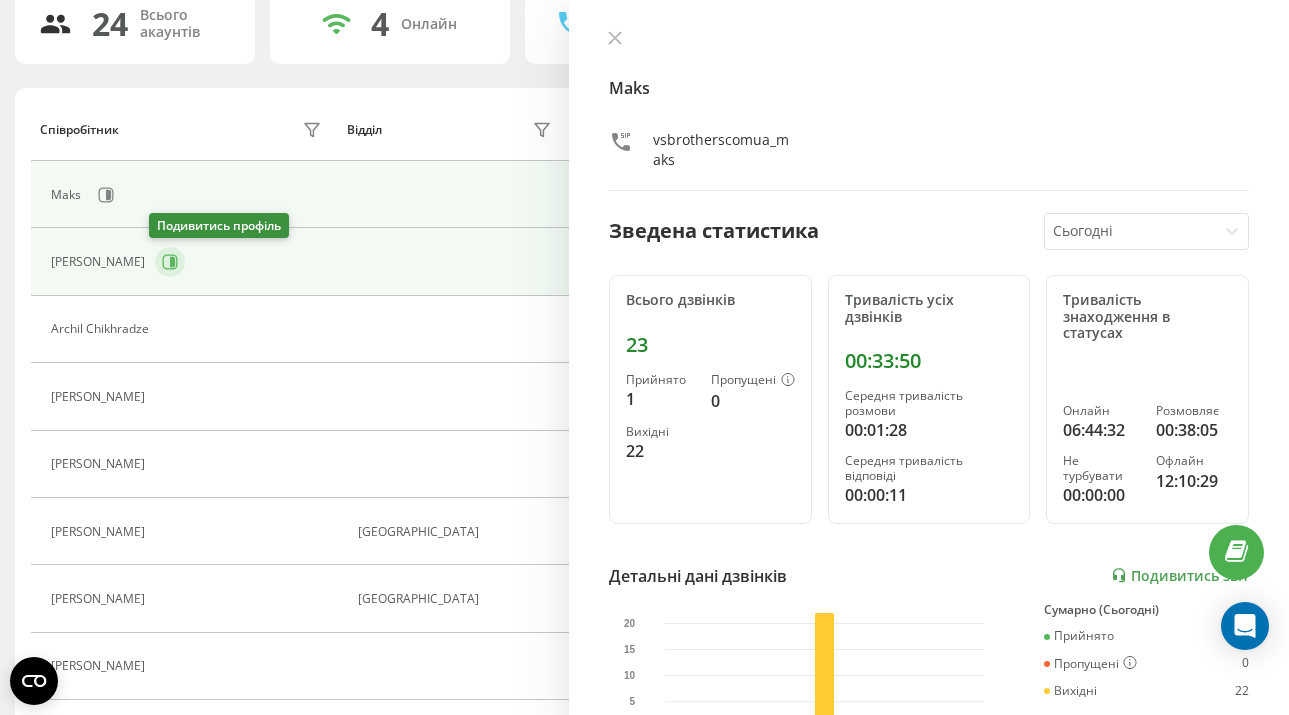 click 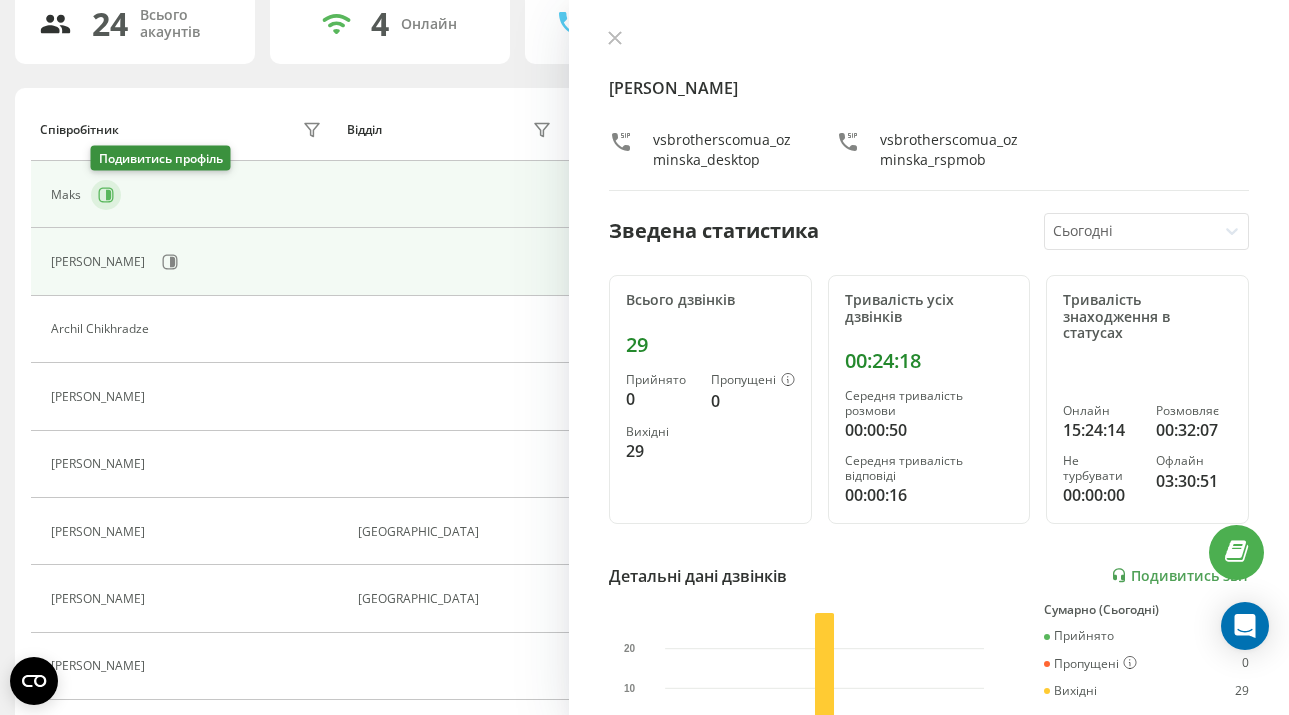 click 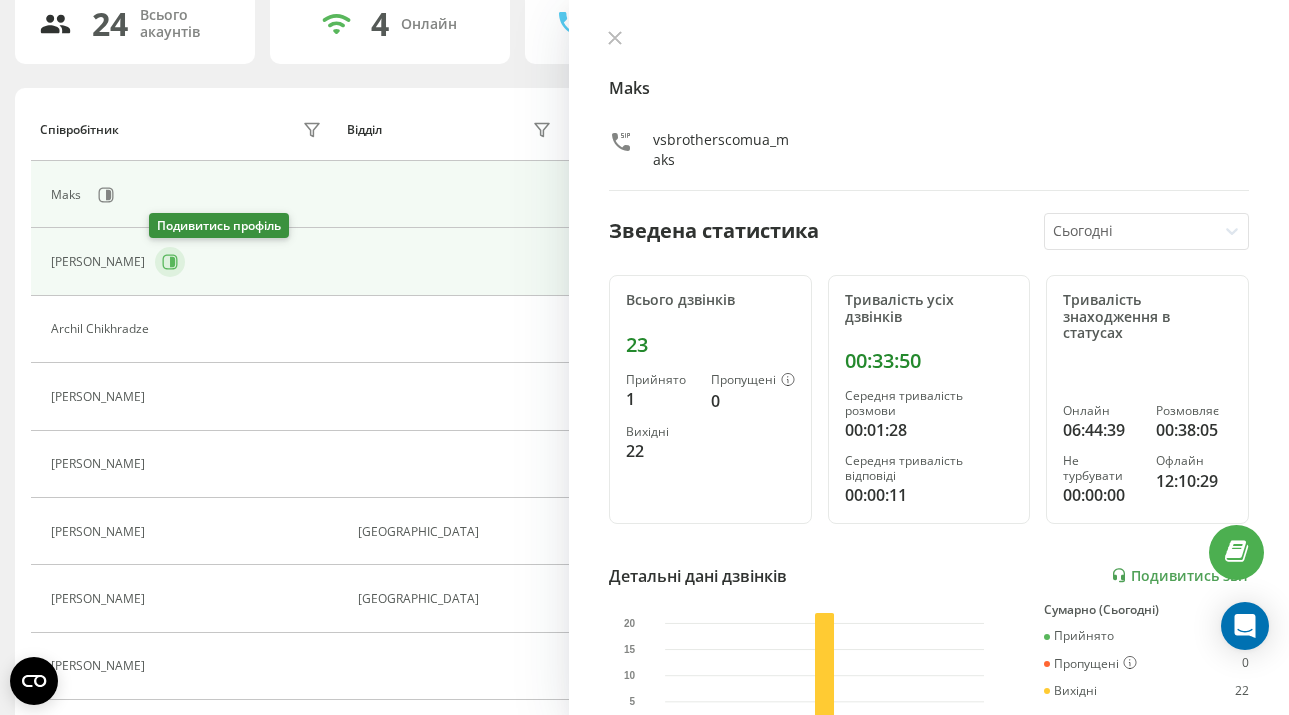 click 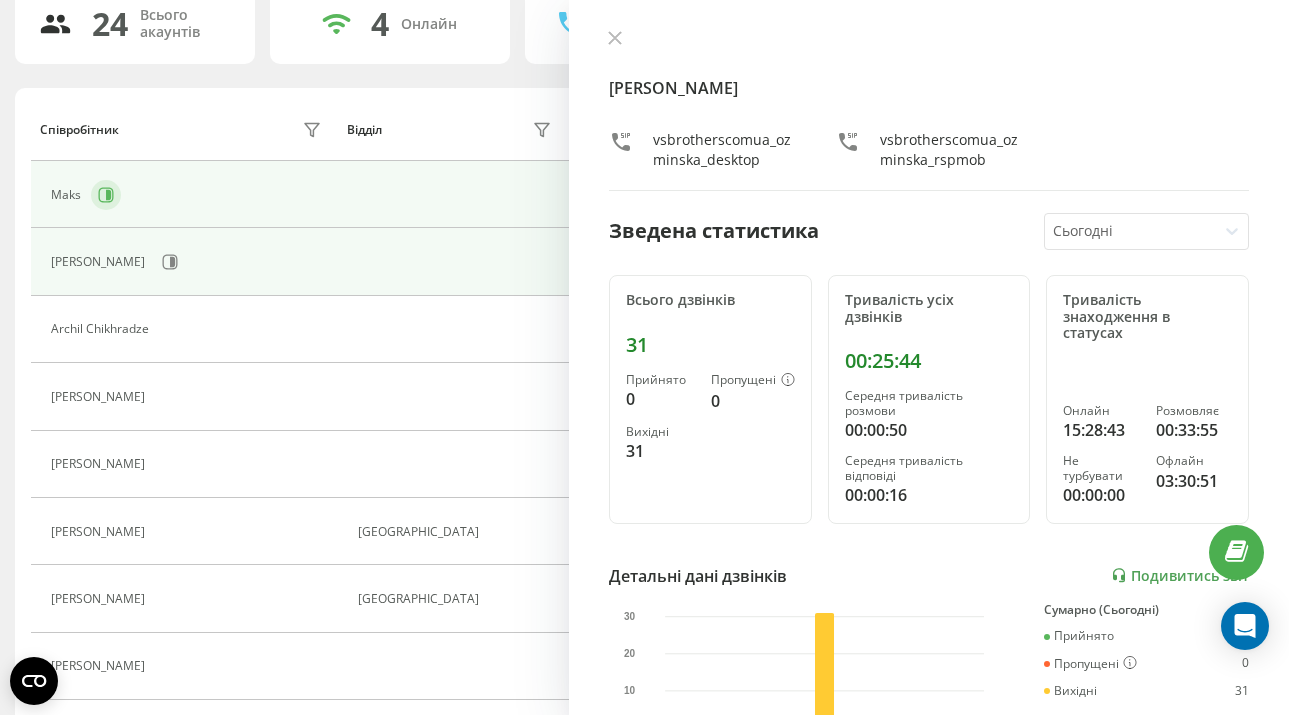 click 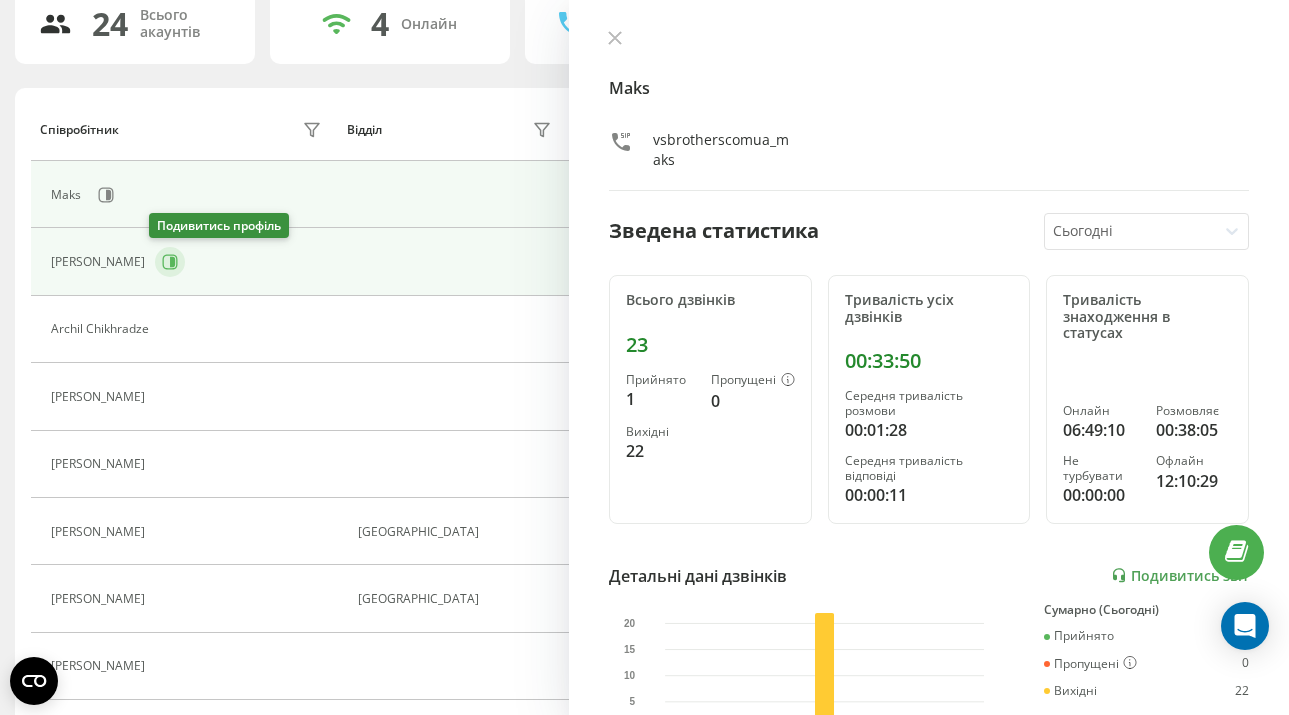 click at bounding box center (170, 262) 